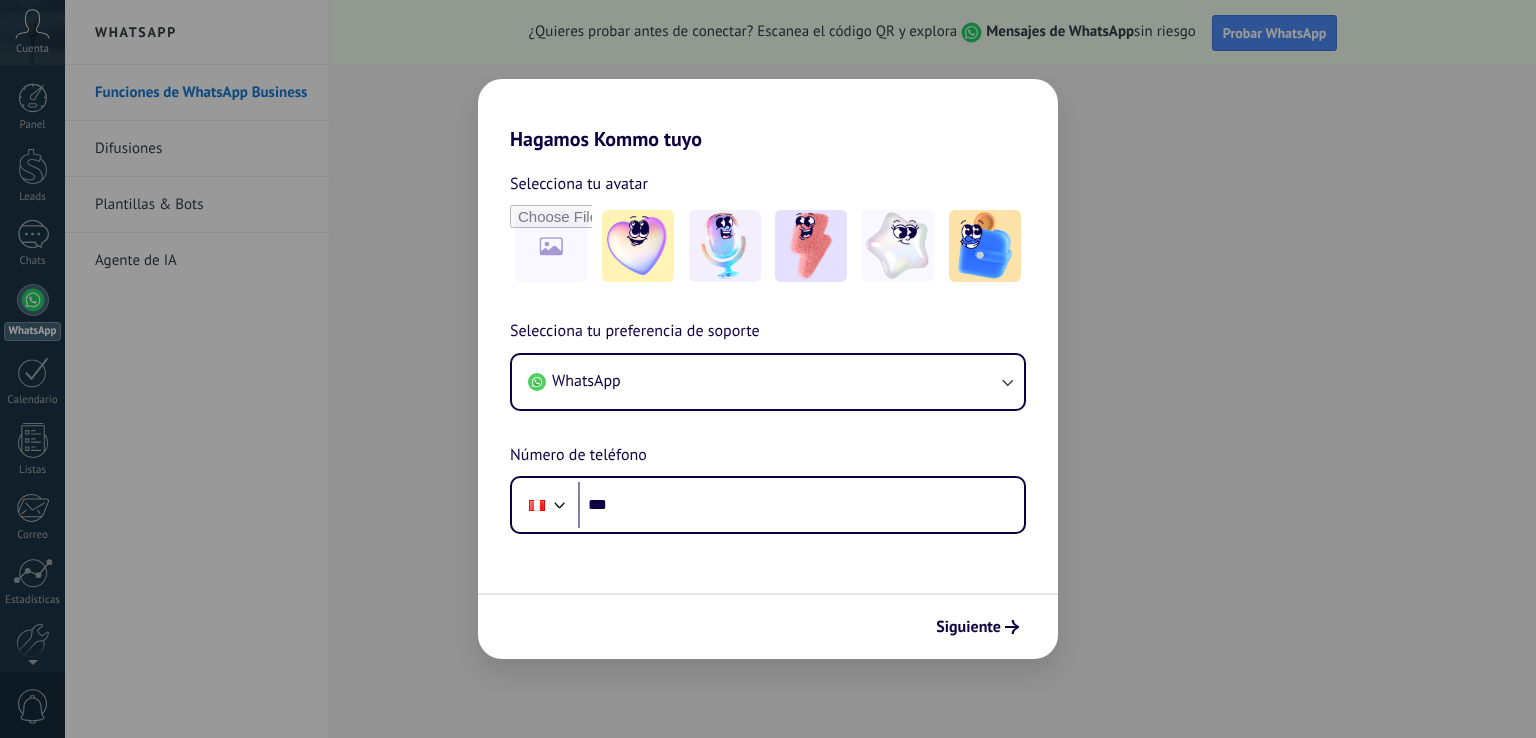 scroll, scrollTop: 0, scrollLeft: 0, axis: both 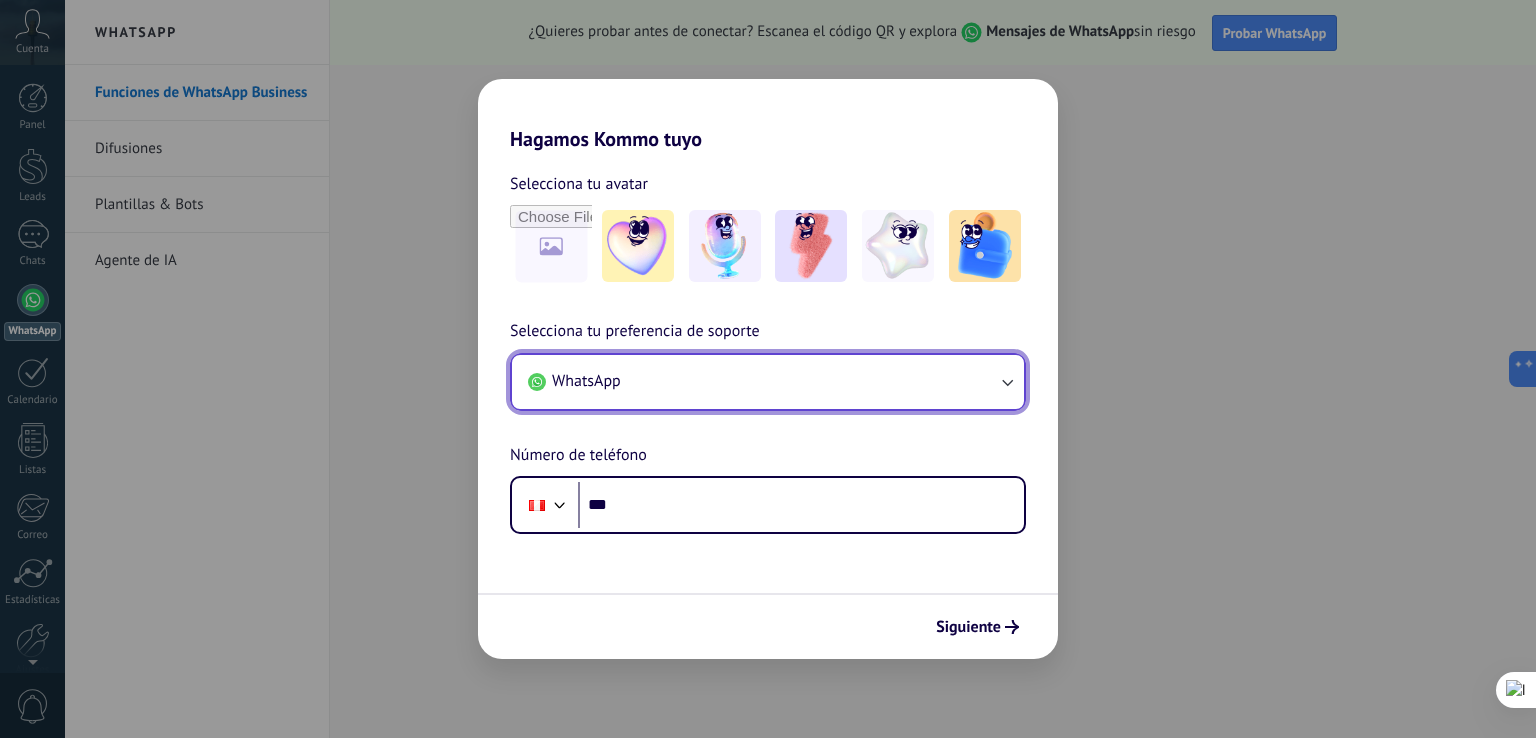 click on "WhatsApp" at bounding box center (768, 382) 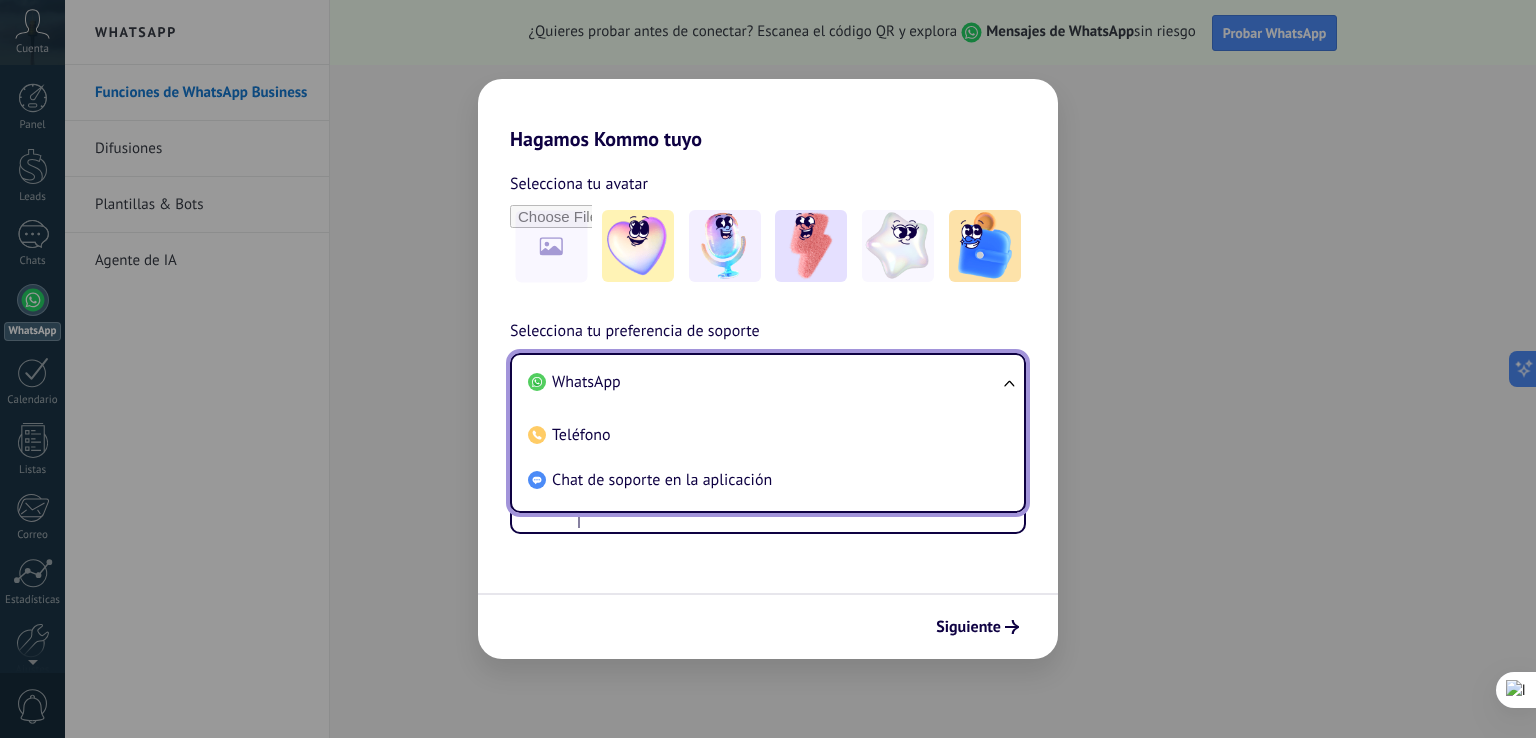 click on "WhatsApp" at bounding box center (764, 382) 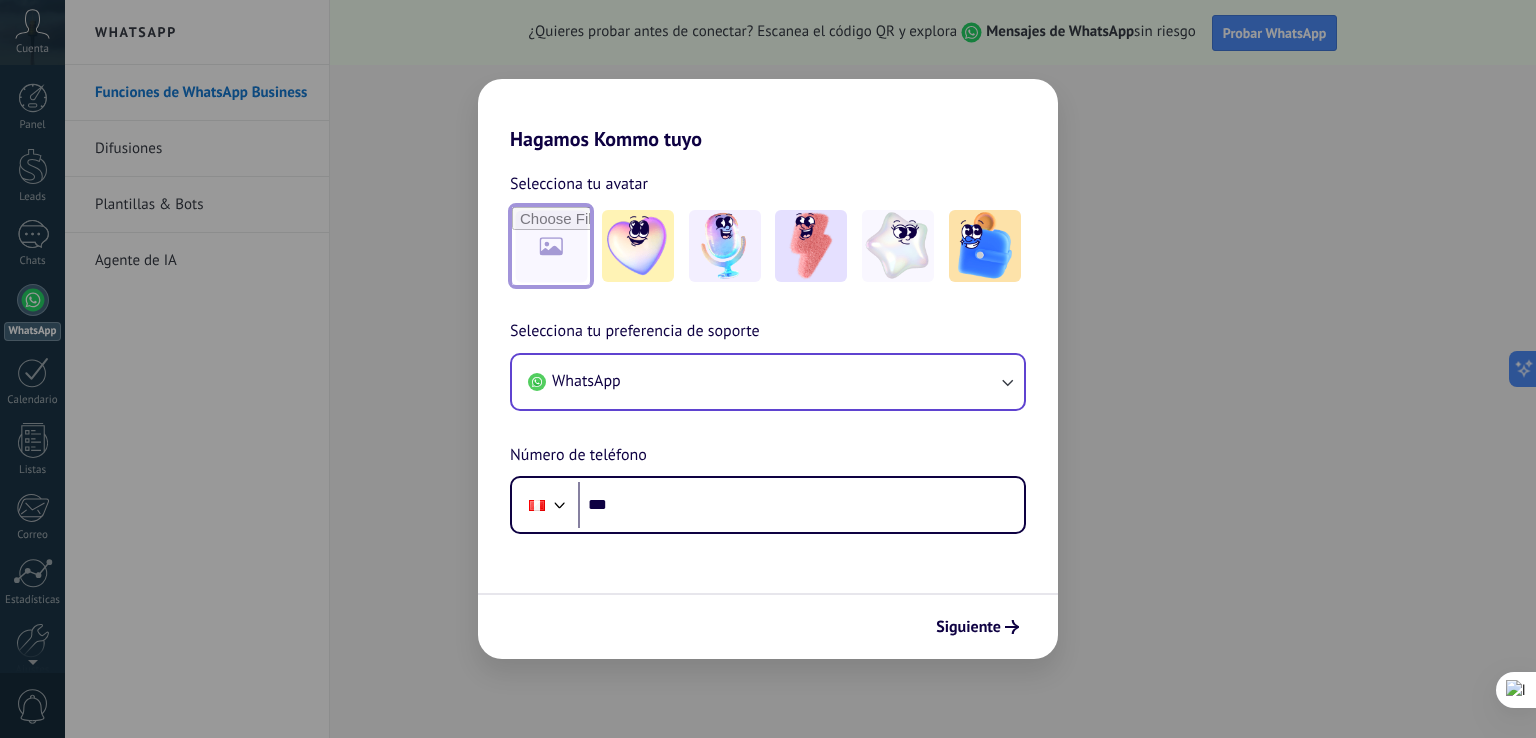 click at bounding box center (551, 246) 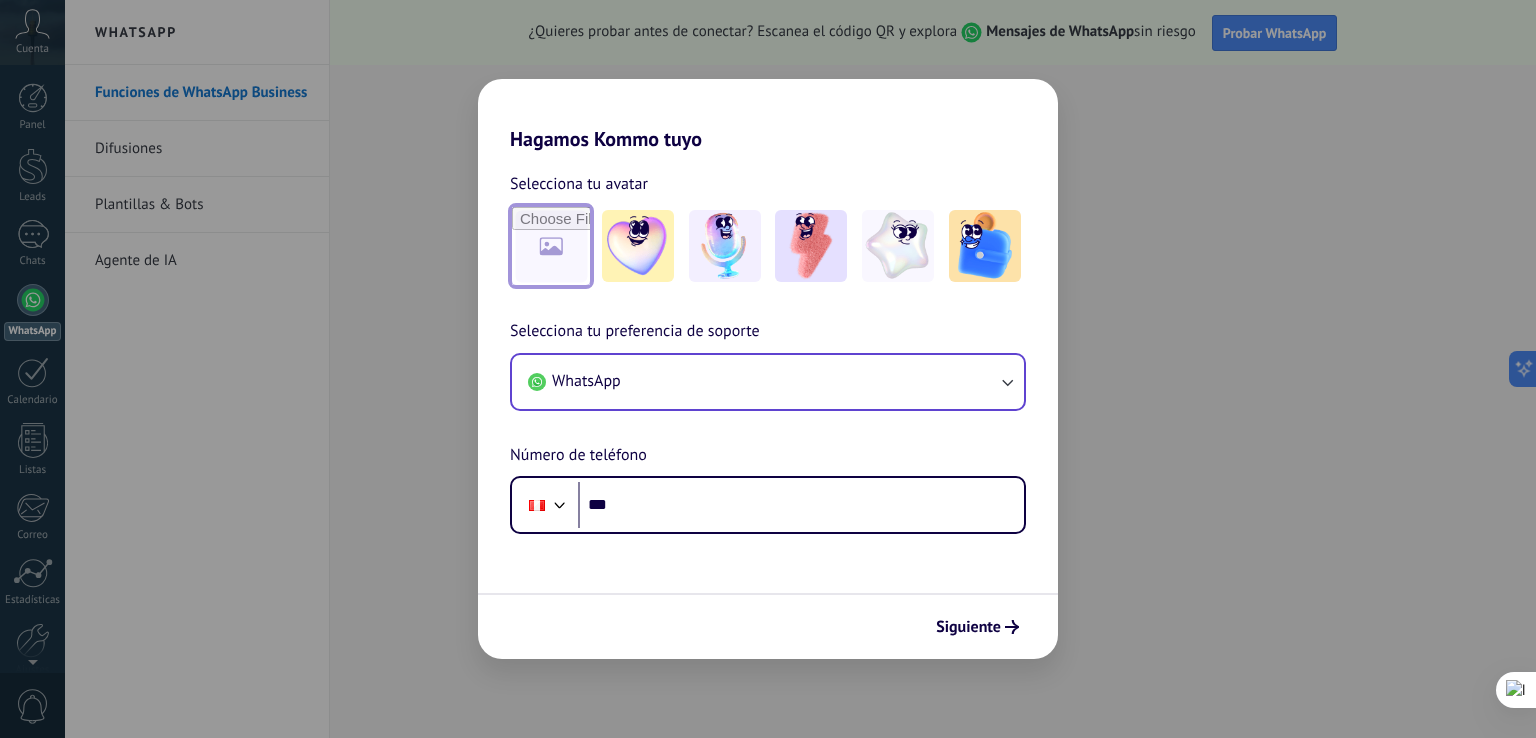type on "**********" 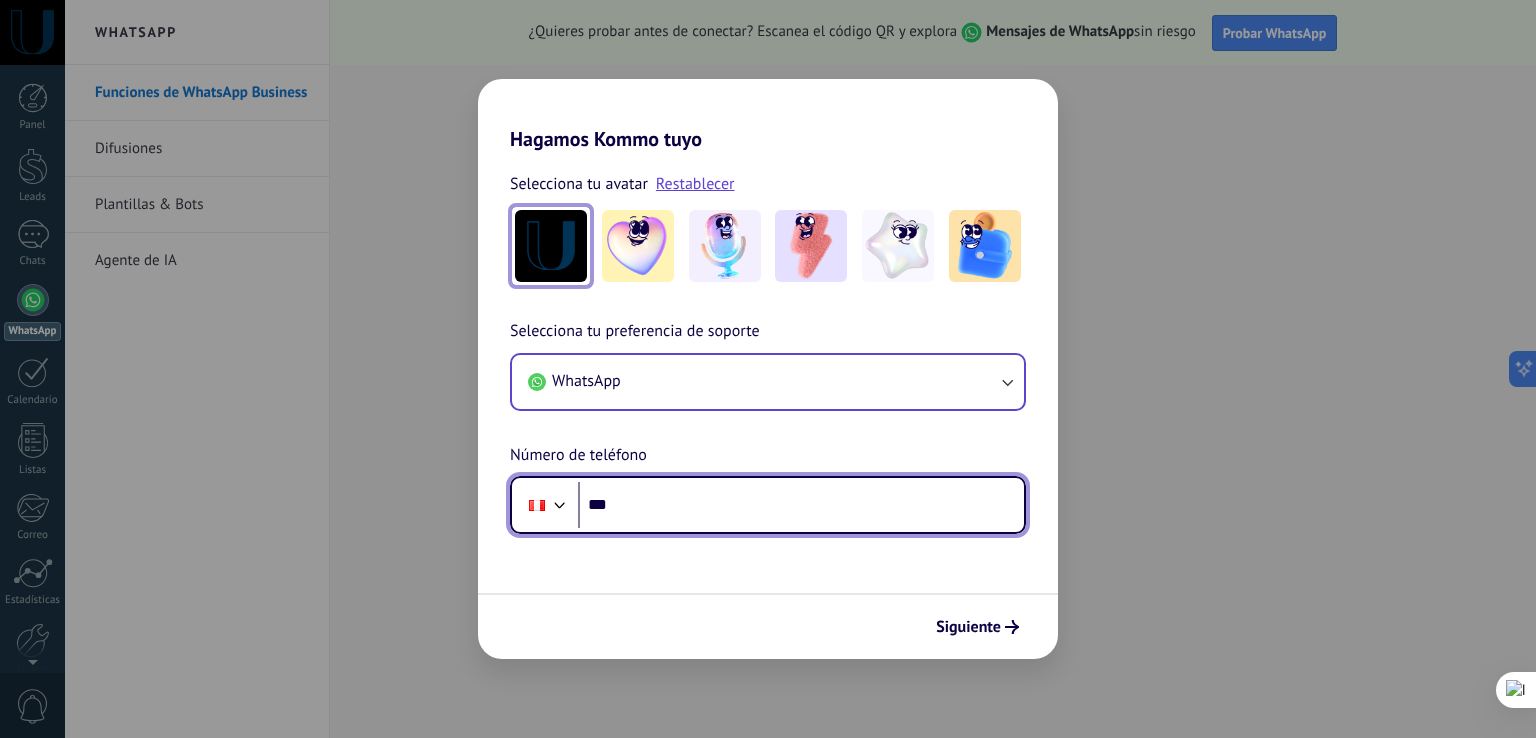 click on "***" at bounding box center [801, 505] 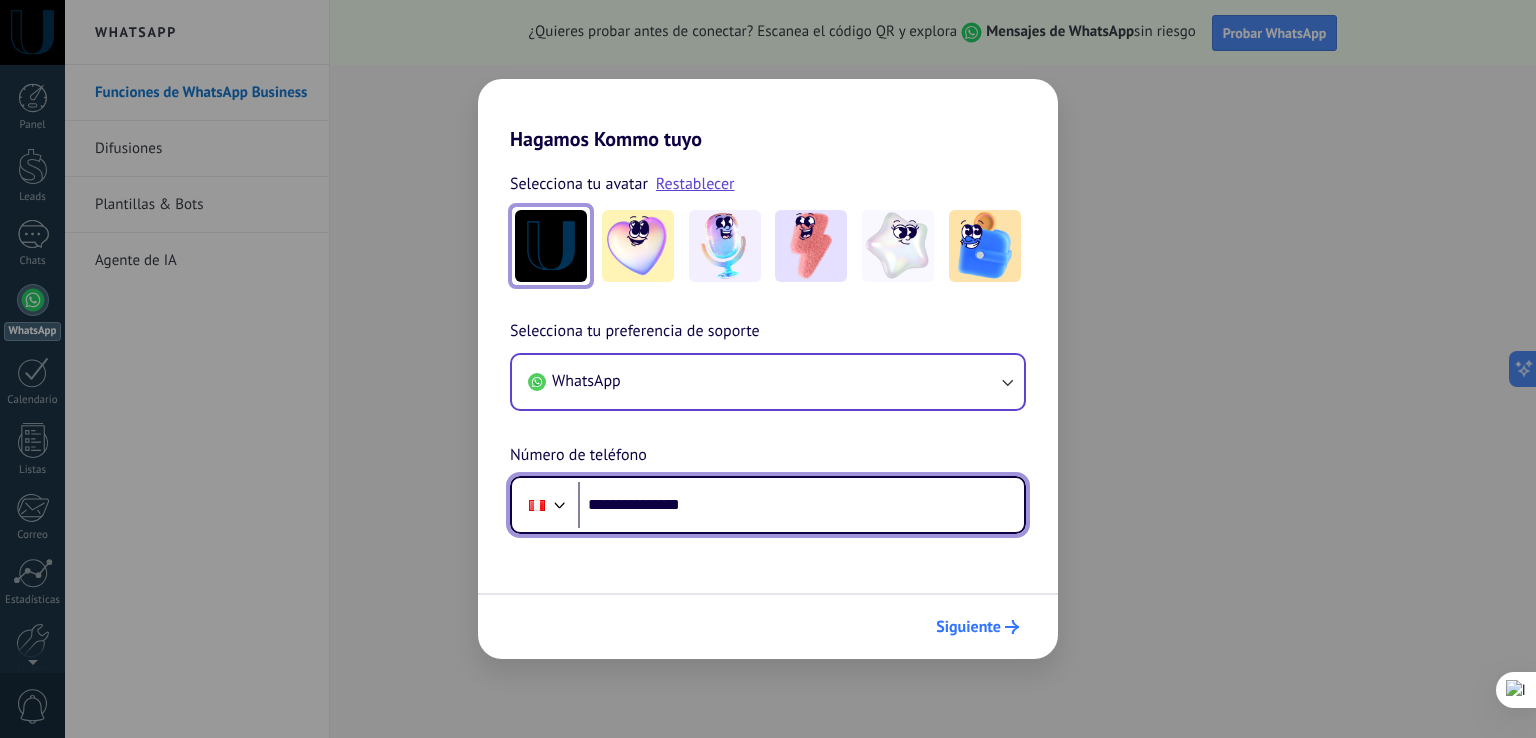 type on "**********" 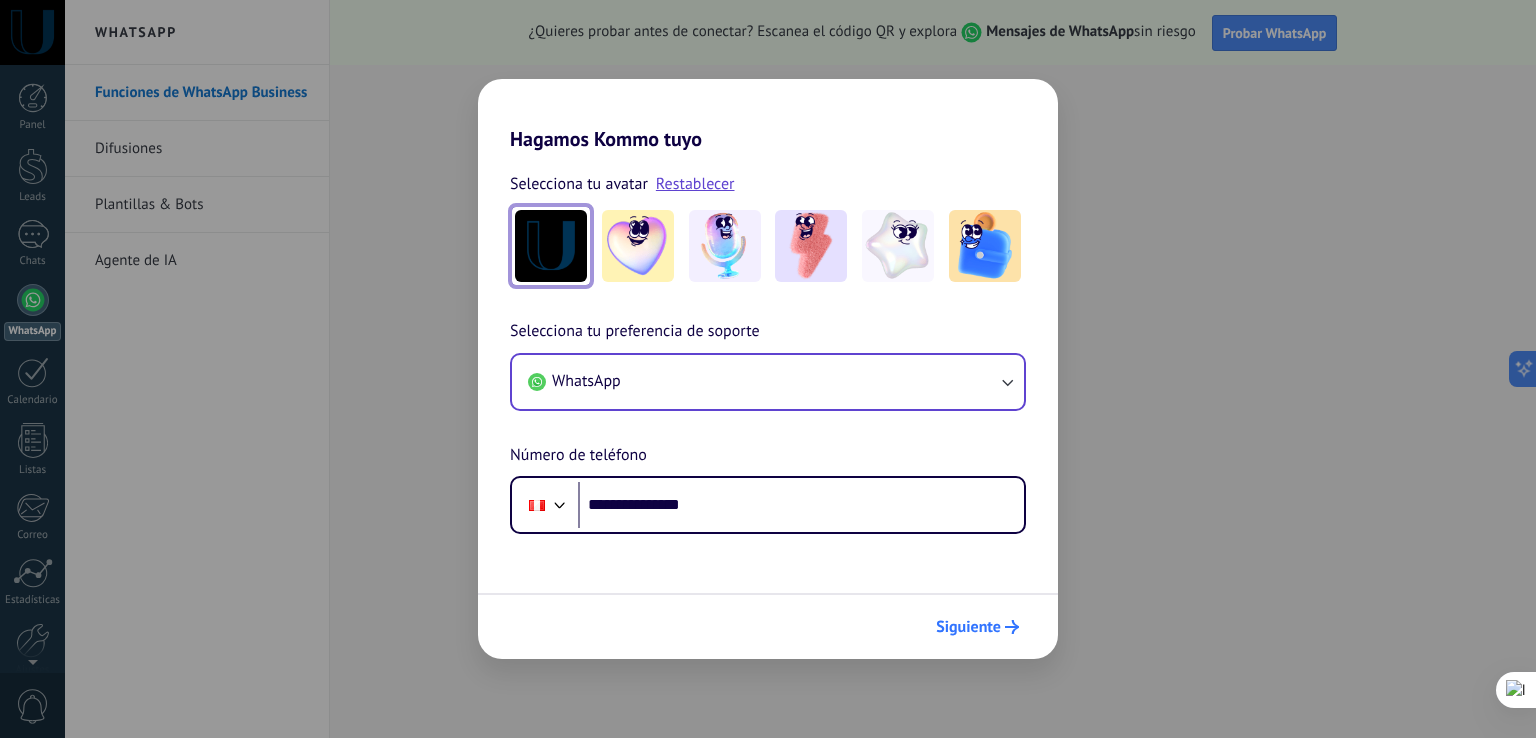 click on "Siguiente" at bounding box center (968, 627) 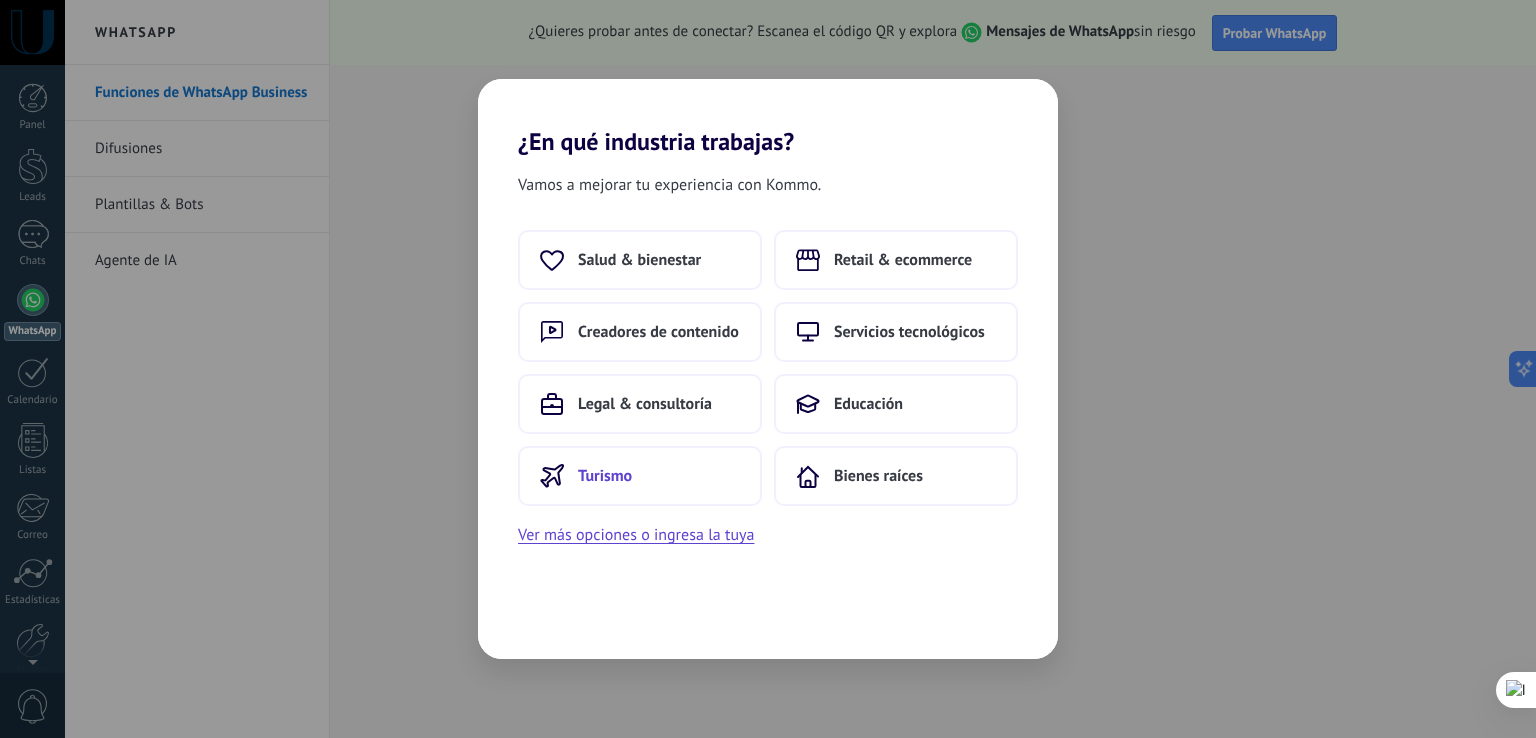 click on "Turismo" at bounding box center (640, 476) 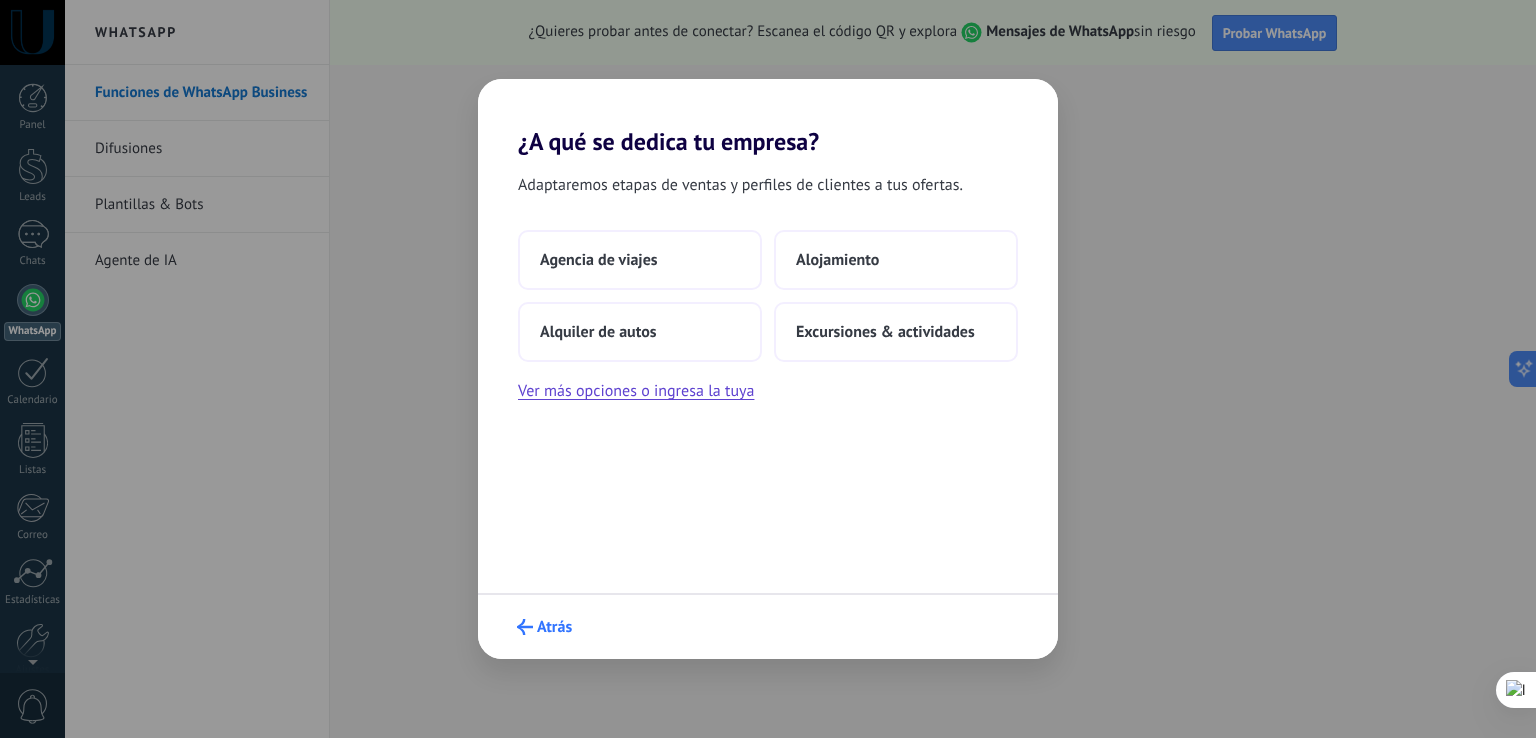 click on "Atrás" at bounding box center [554, 627] 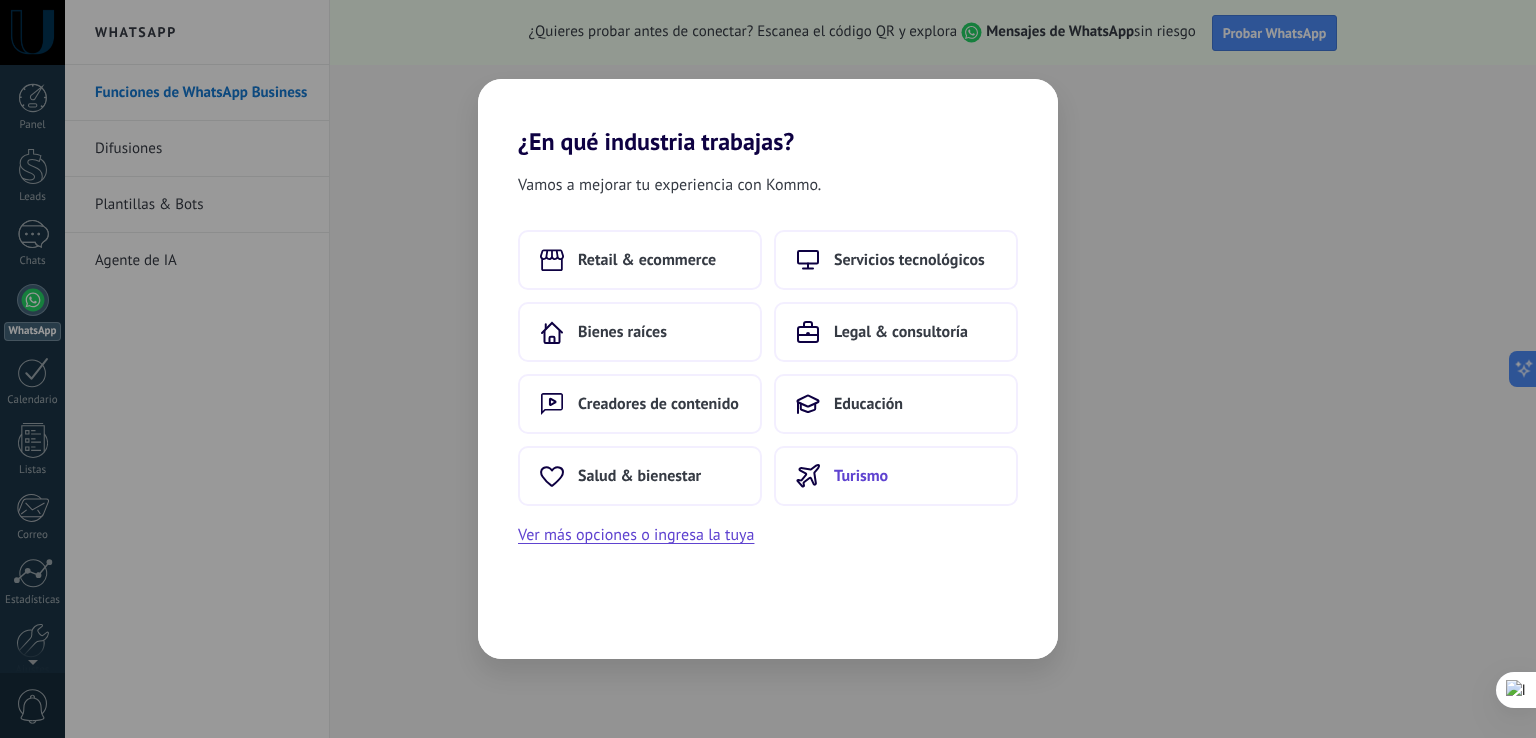 click on "Turismo" at bounding box center [896, 476] 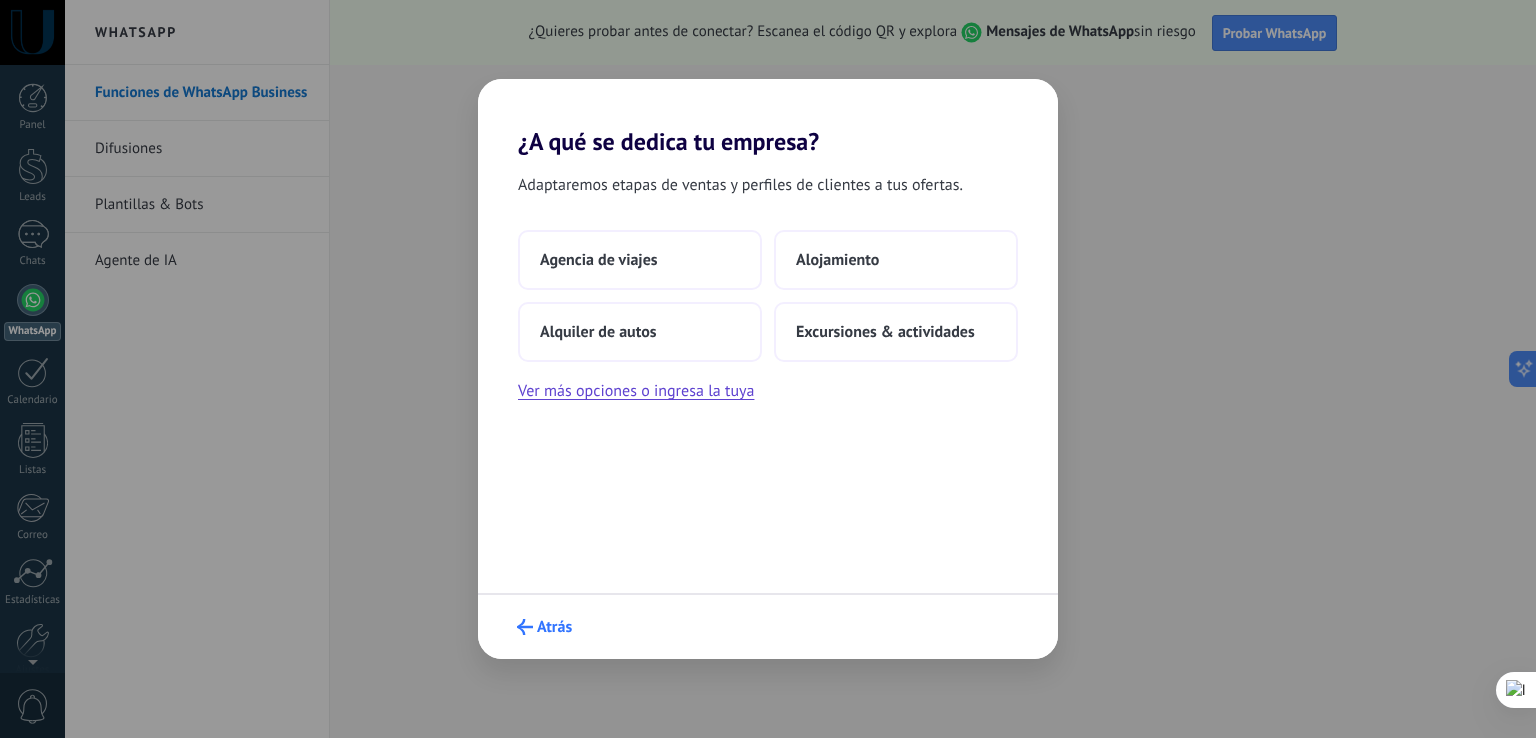 click on "Atrás" at bounding box center [554, 627] 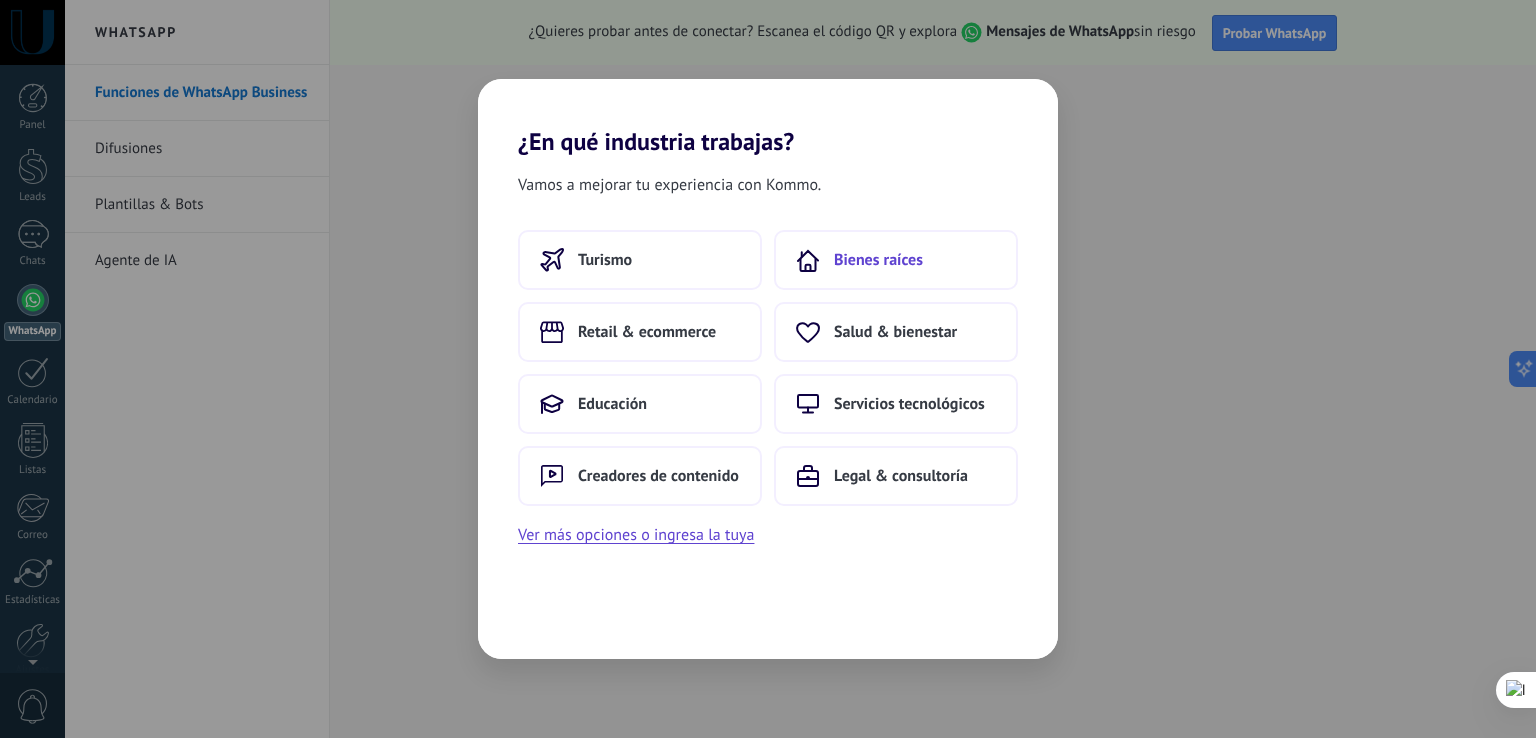 click on "Bienes raíces" at bounding box center (878, 260) 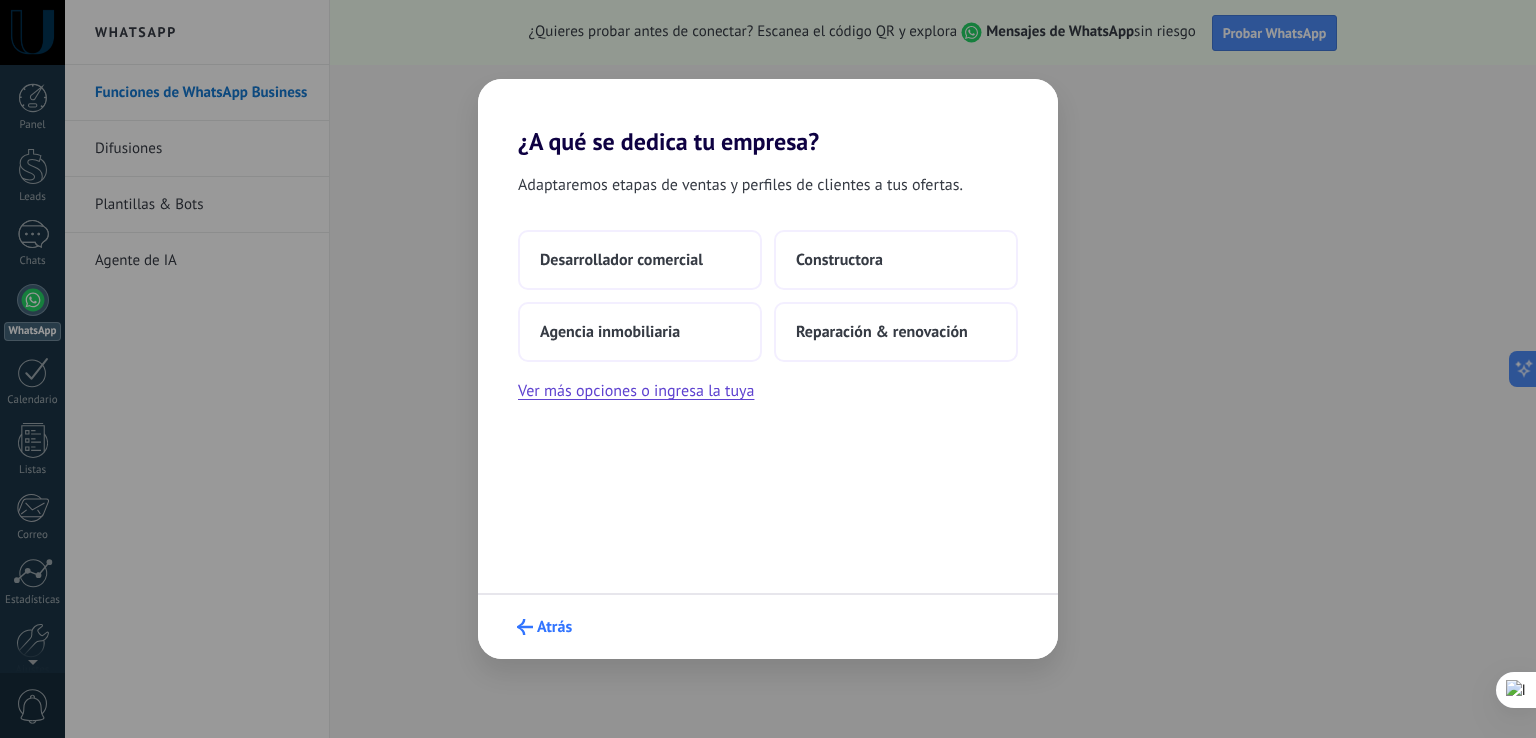 click on "Atrás" at bounding box center [554, 627] 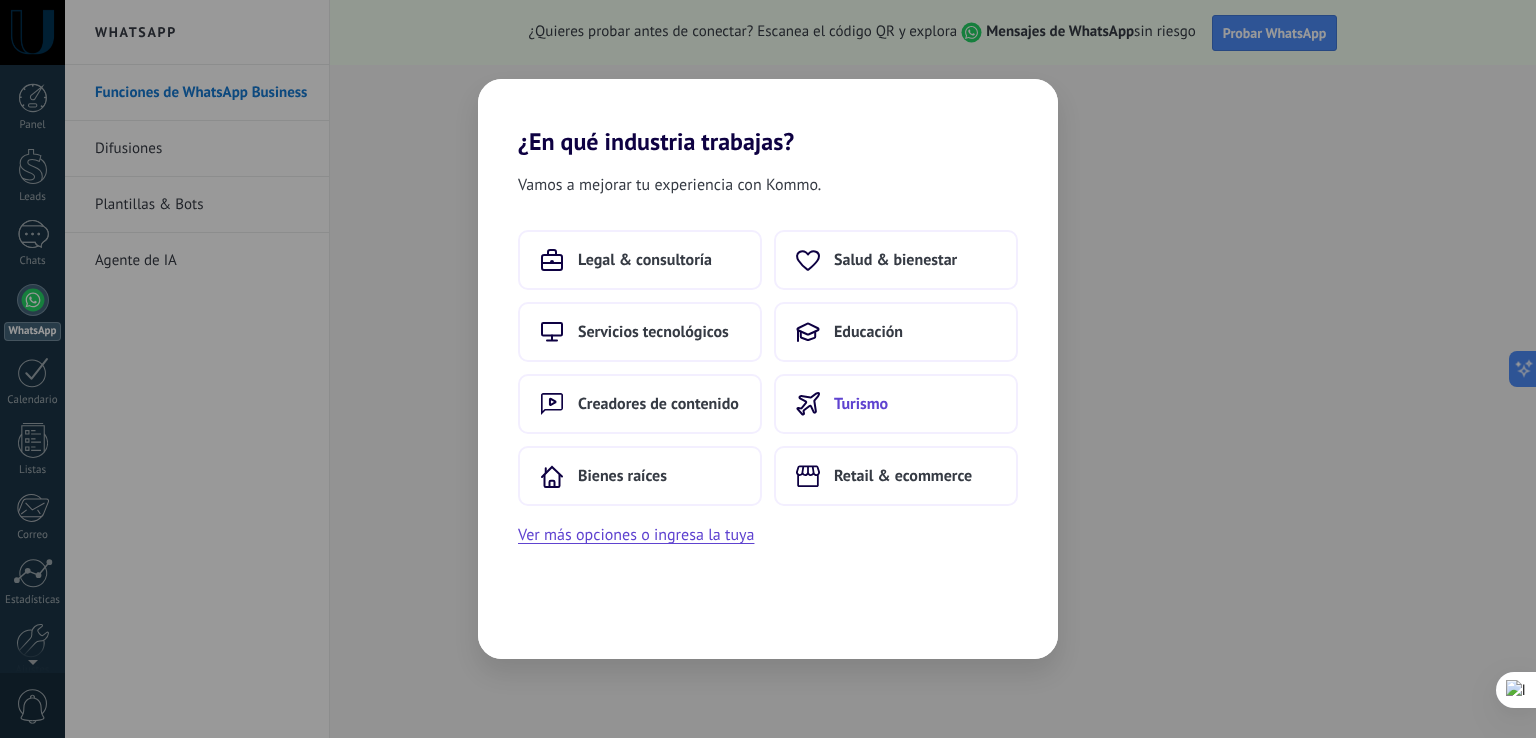 click on "Turismo" at bounding box center [861, 404] 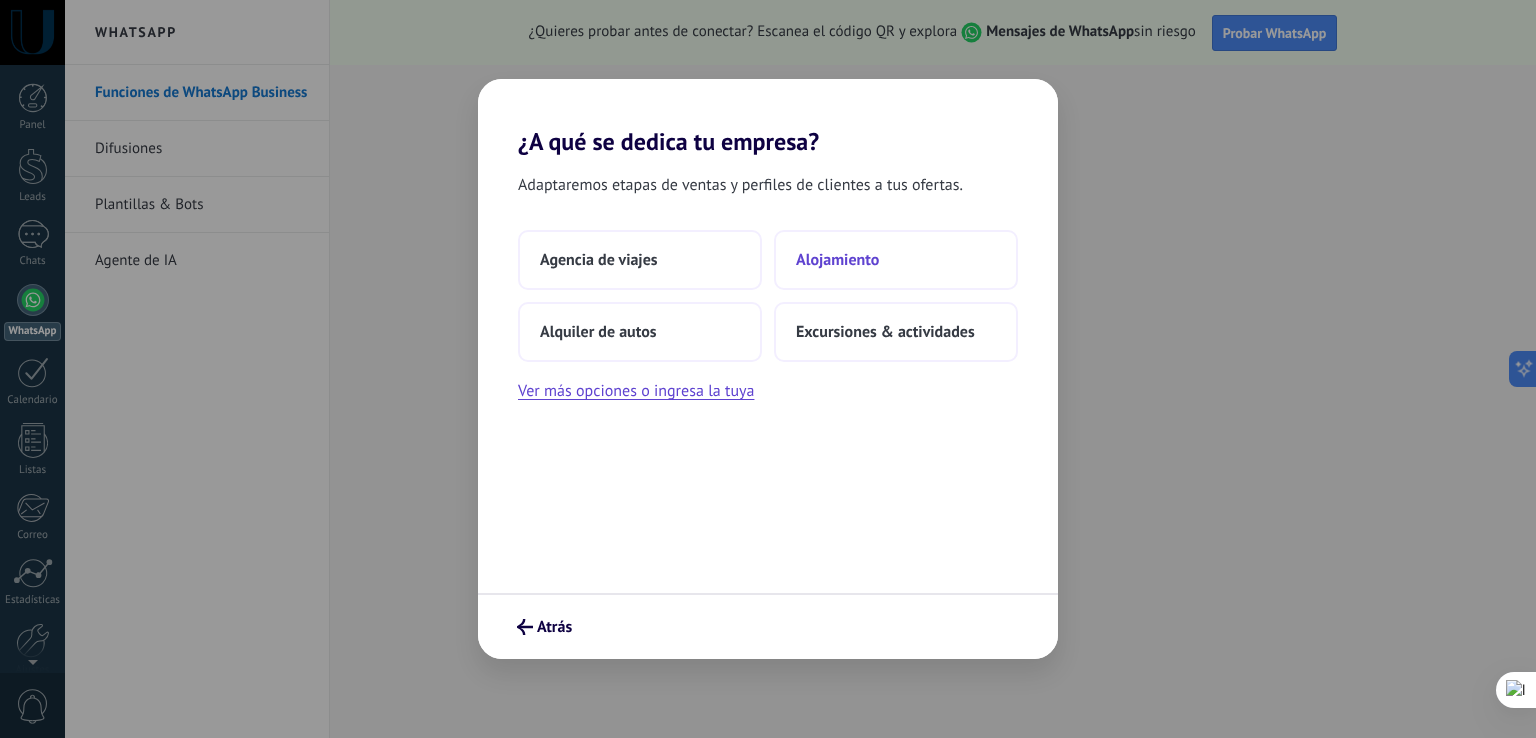 click on "Alojamiento" at bounding box center [837, 260] 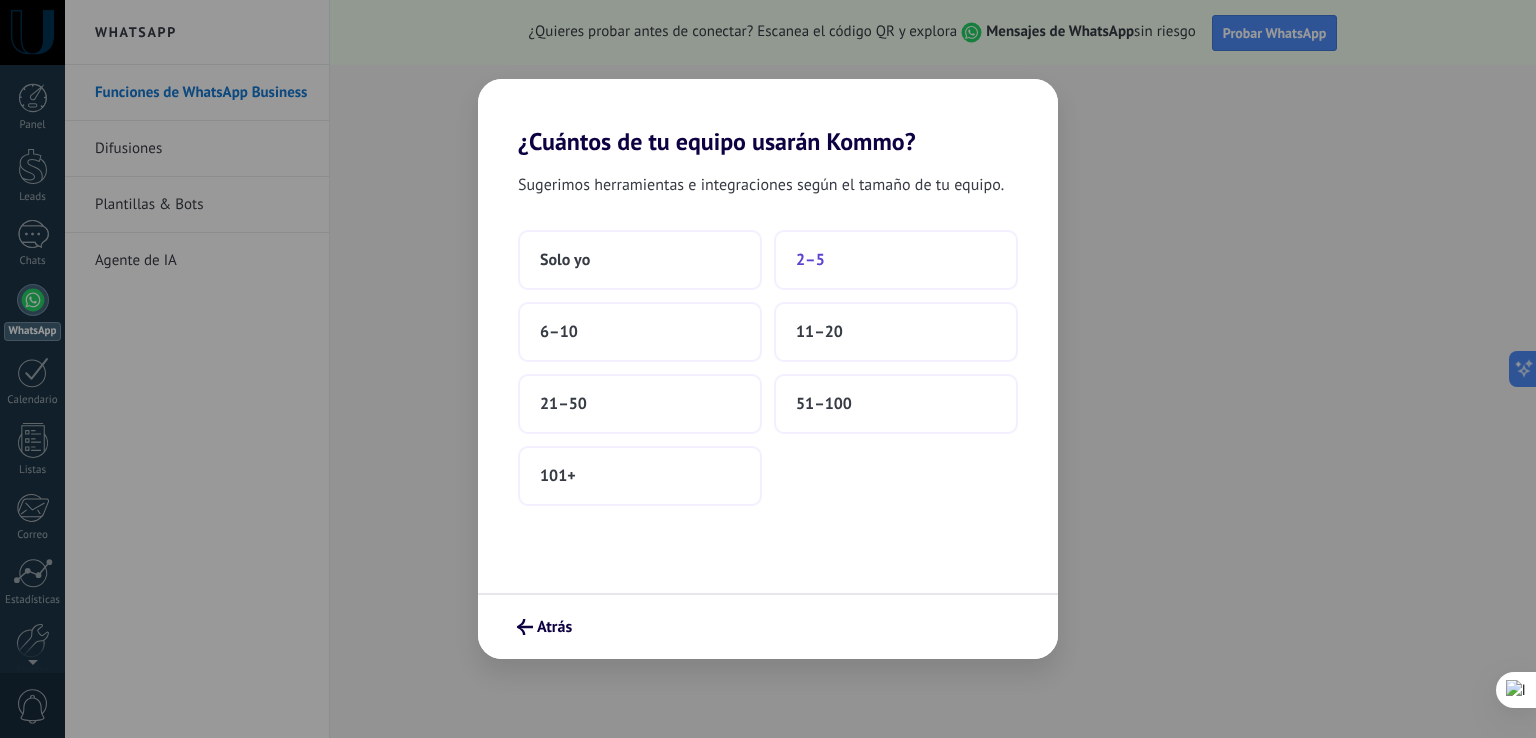 click on "2–5" at bounding box center (896, 260) 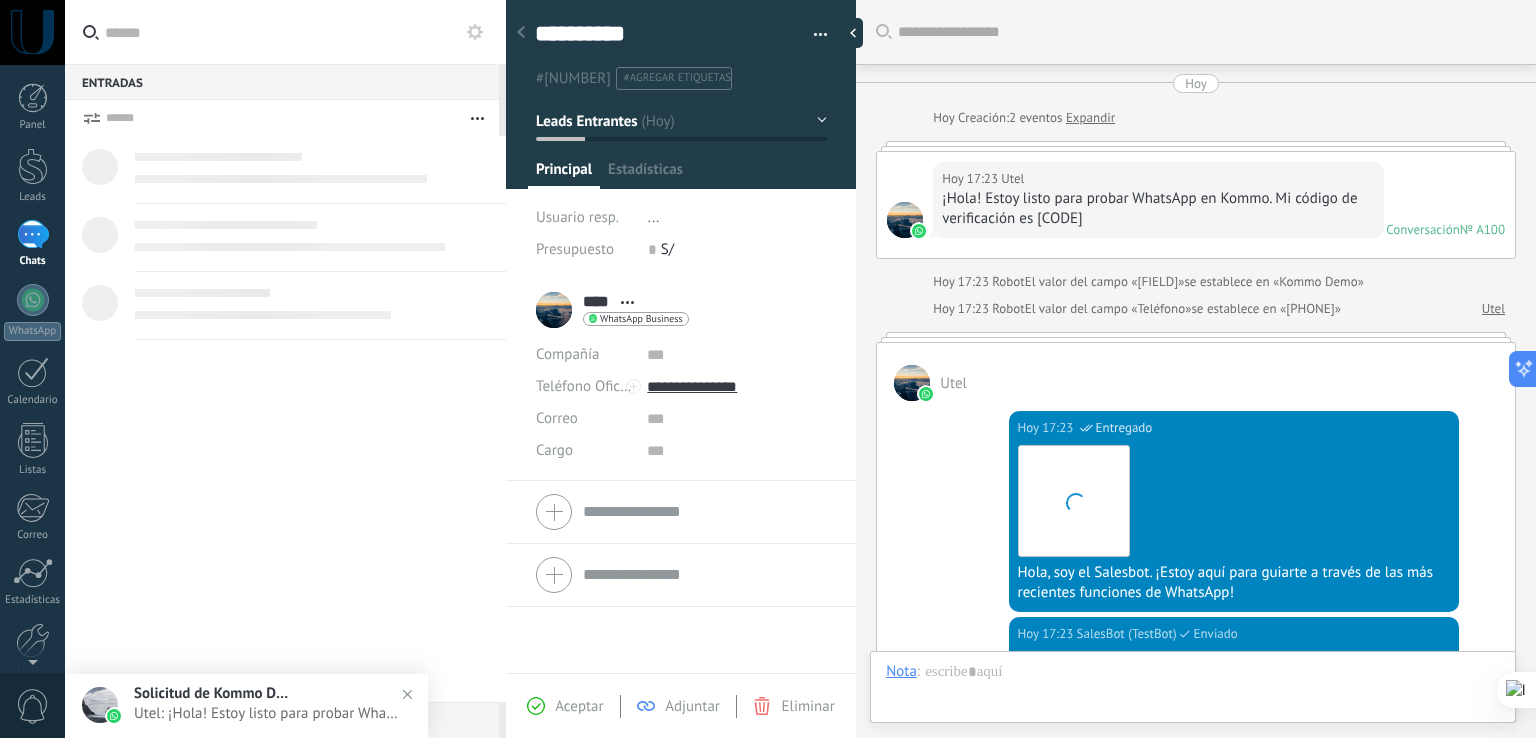 scroll, scrollTop: 0, scrollLeft: 0, axis: both 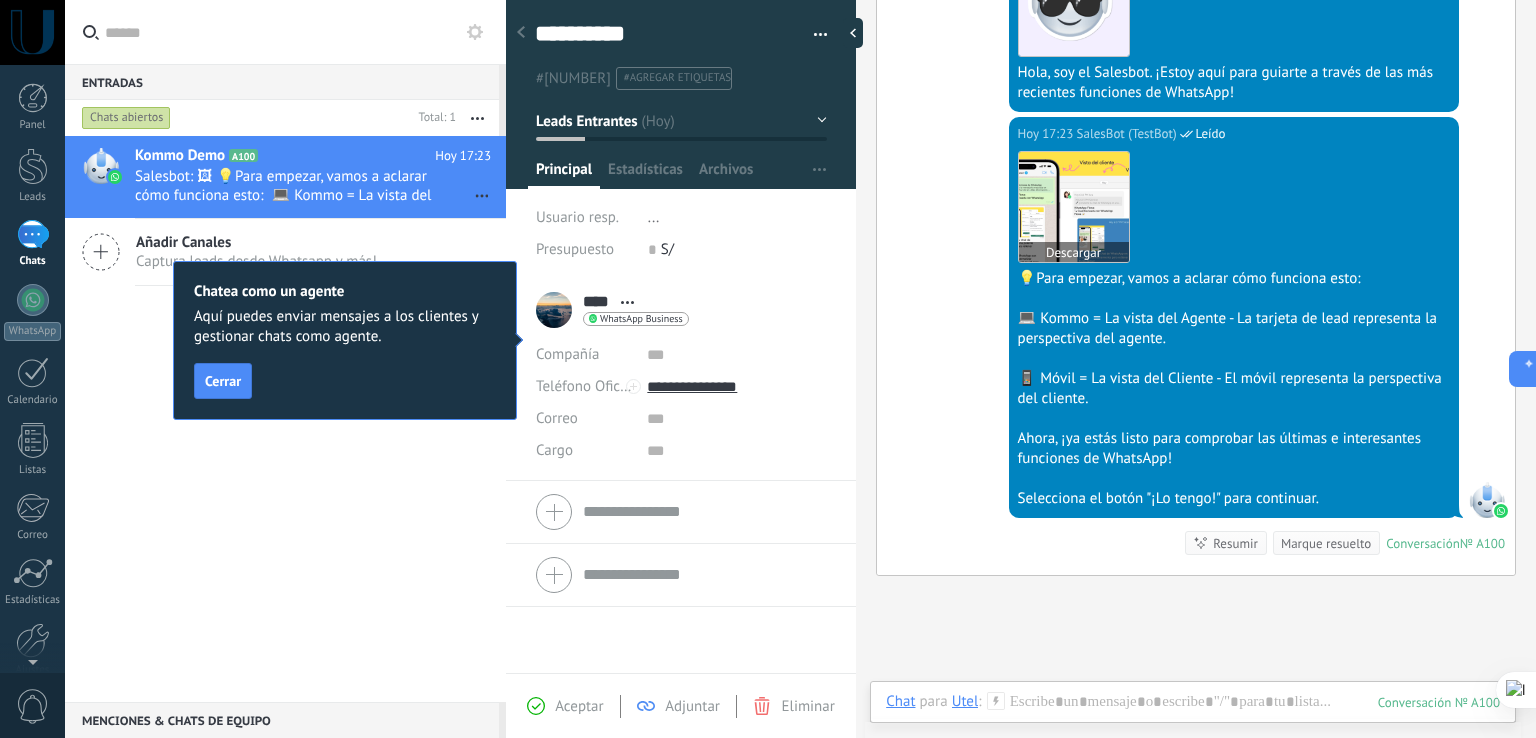 click at bounding box center [1074, 207] 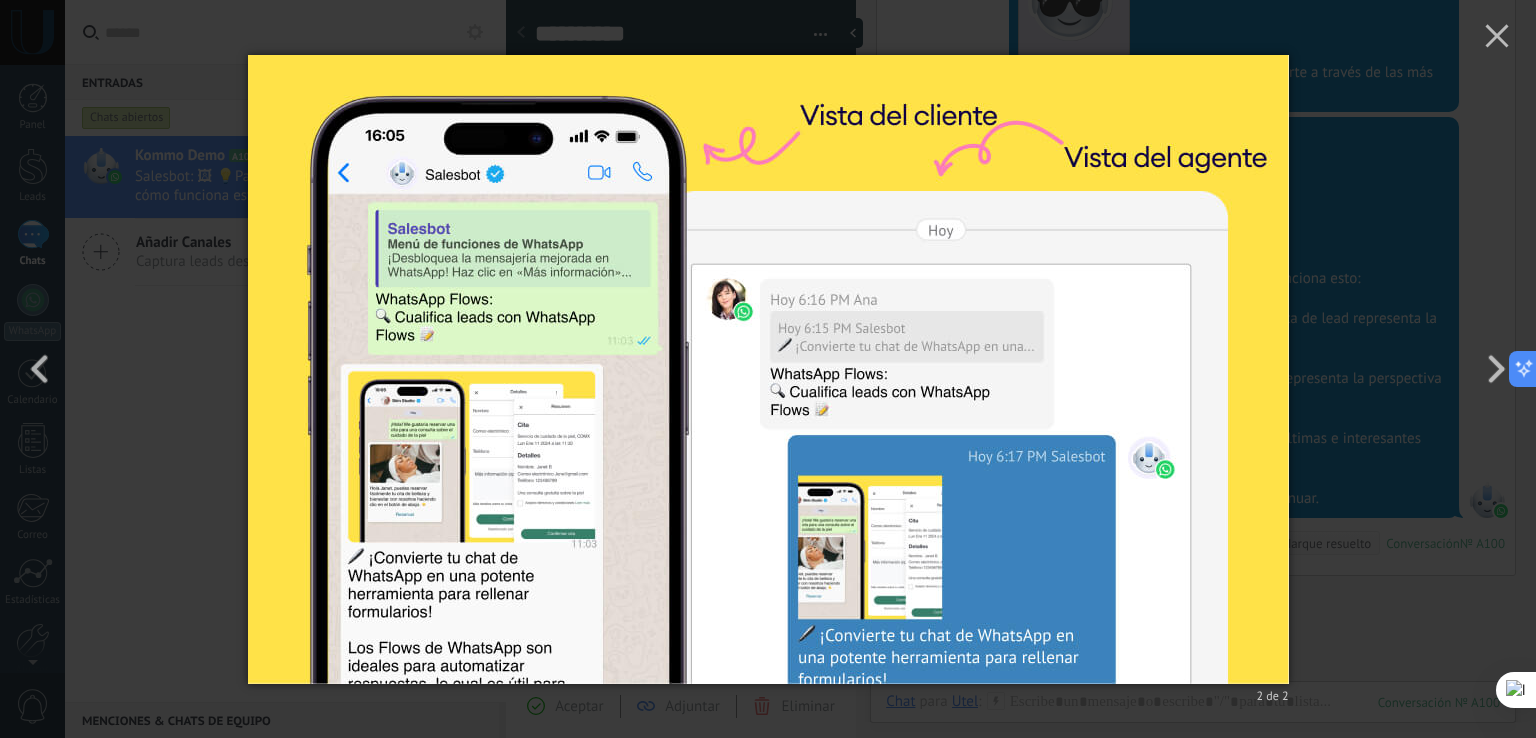 click on "2 de 2" at bounding box center [768, 369] 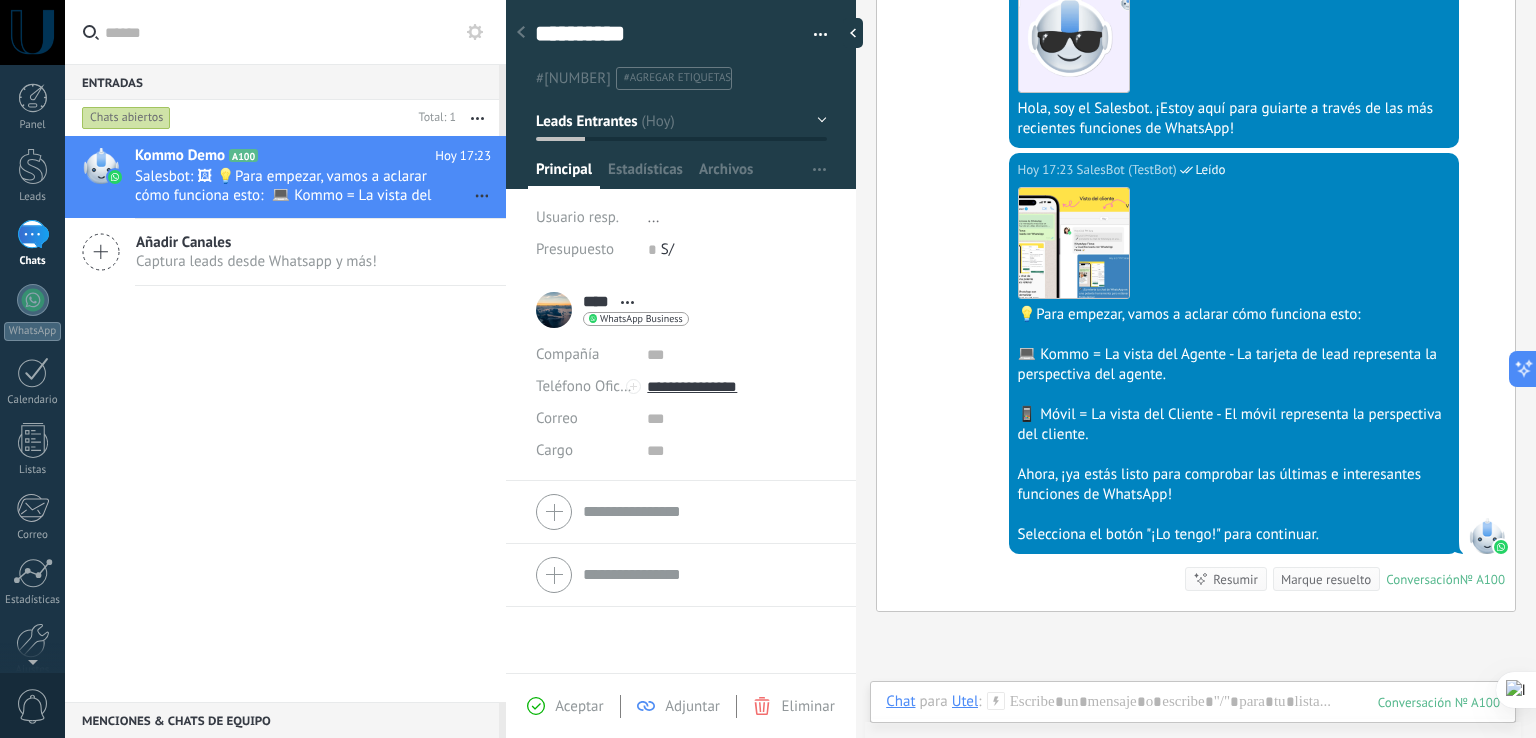 scroll, scrollTop: 500, scrollLeft: 0, axis: vertical 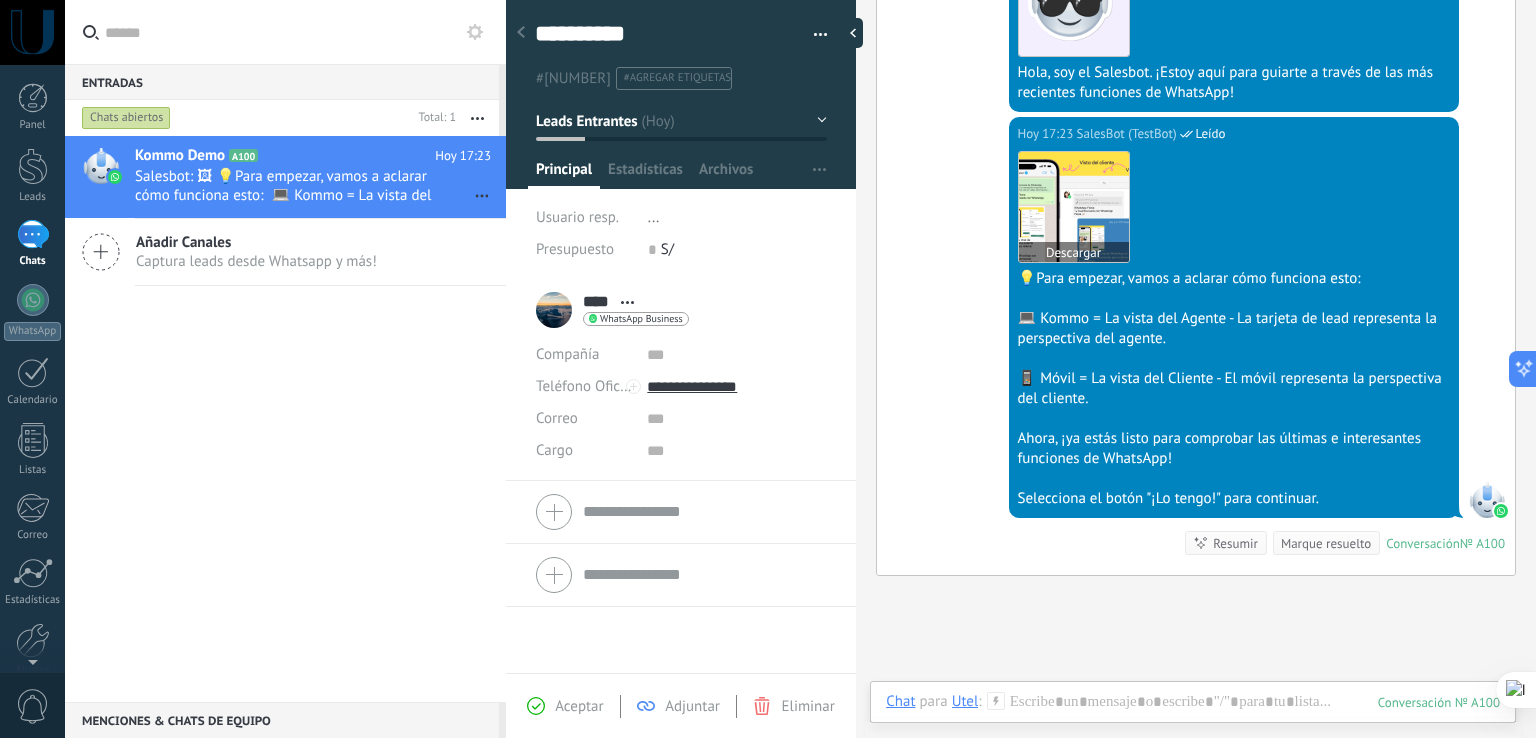 click at bounding box center [1074, 207] 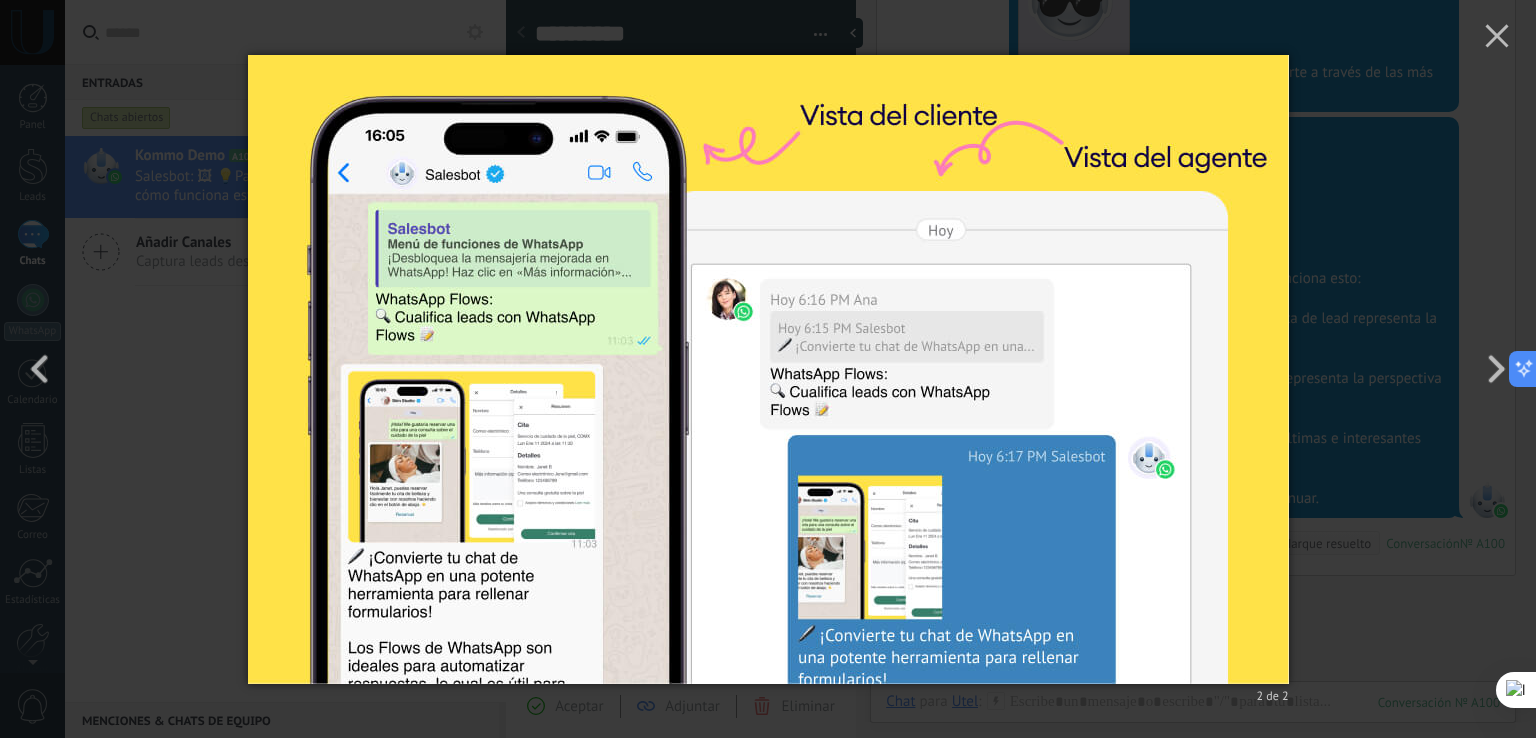 click on "2 de 2" at bounding box center (768, 369) 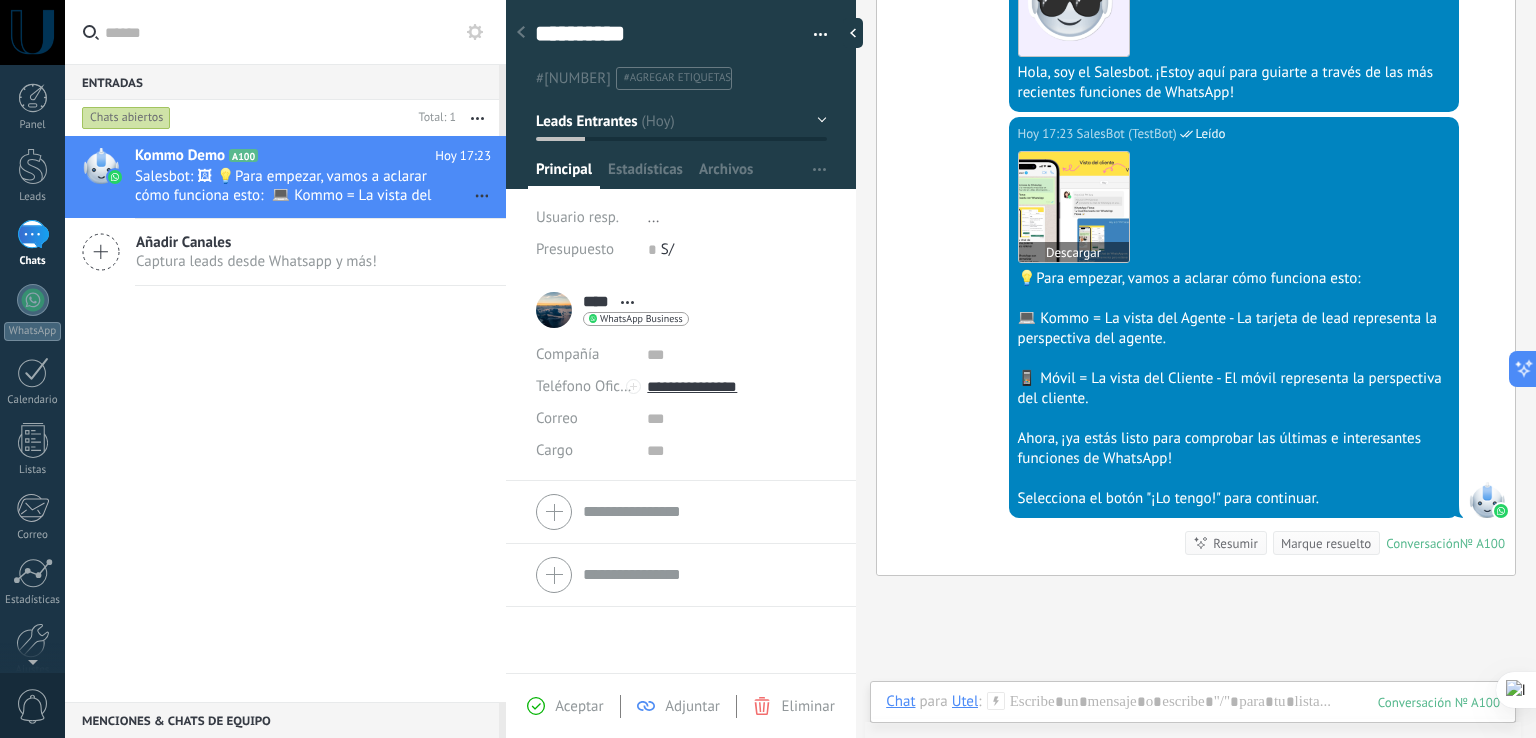 click at bounding box center [1074, 207] 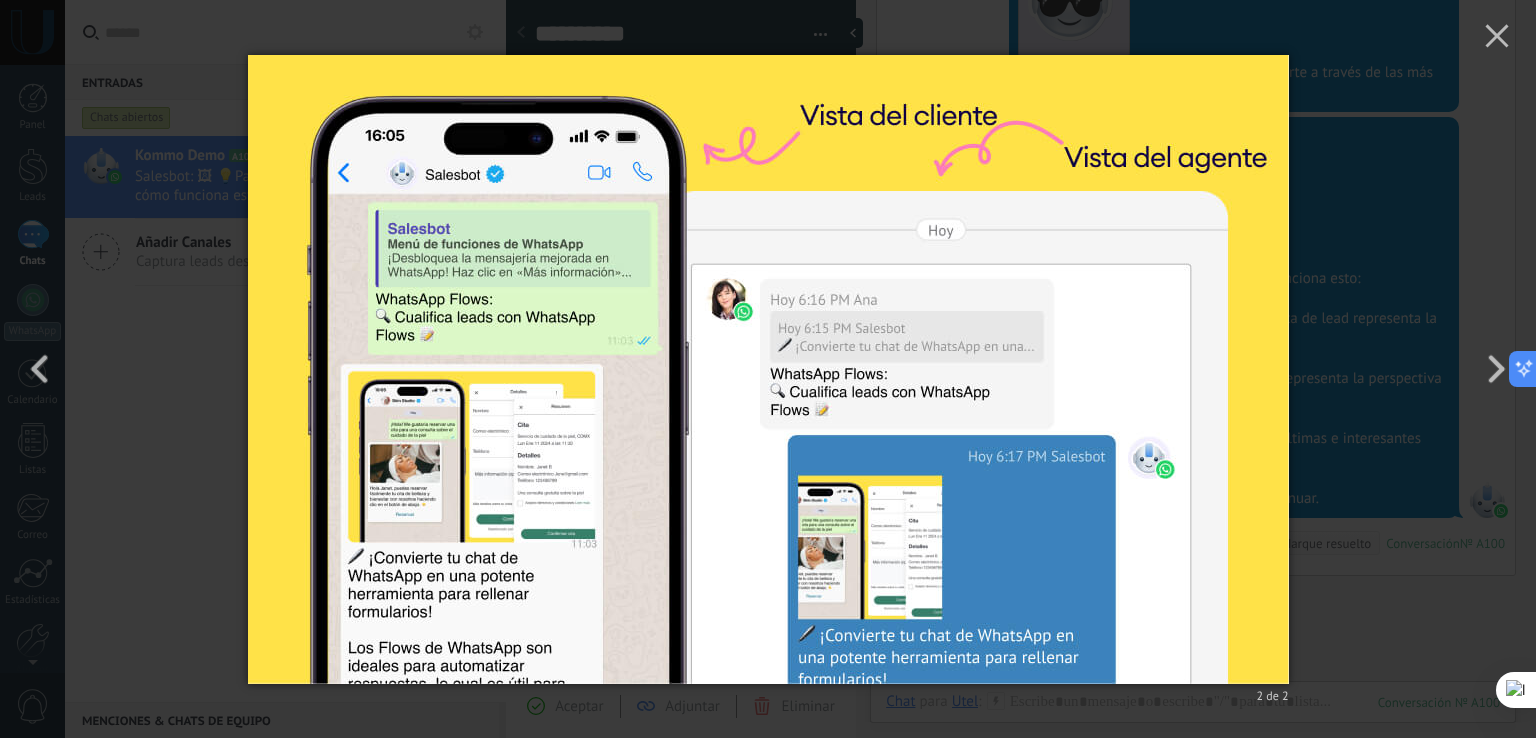 click on "2 de 2" at bounding box center [768, 369] 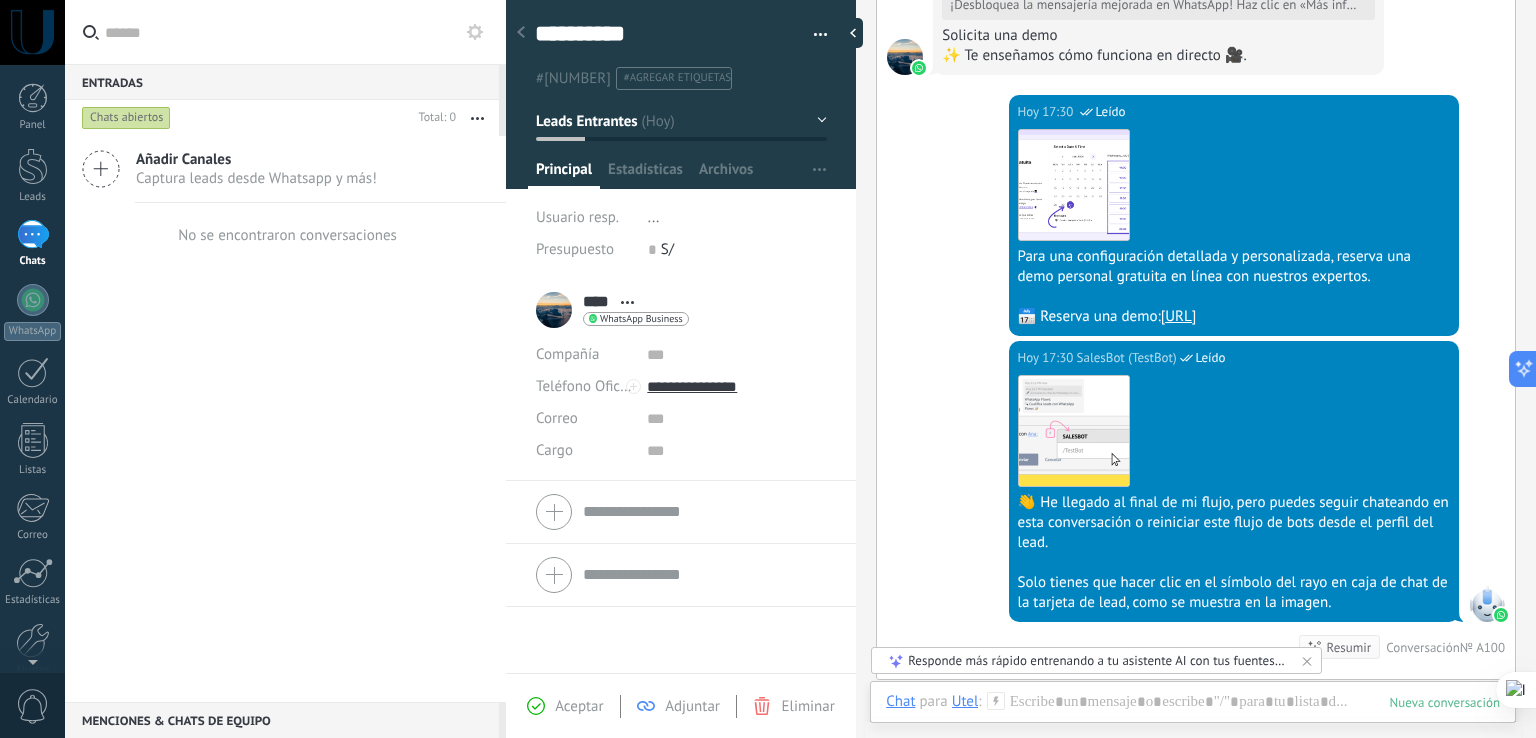 scroll, scrollTop: 1377, scrollLeft: 0, axis: vertical 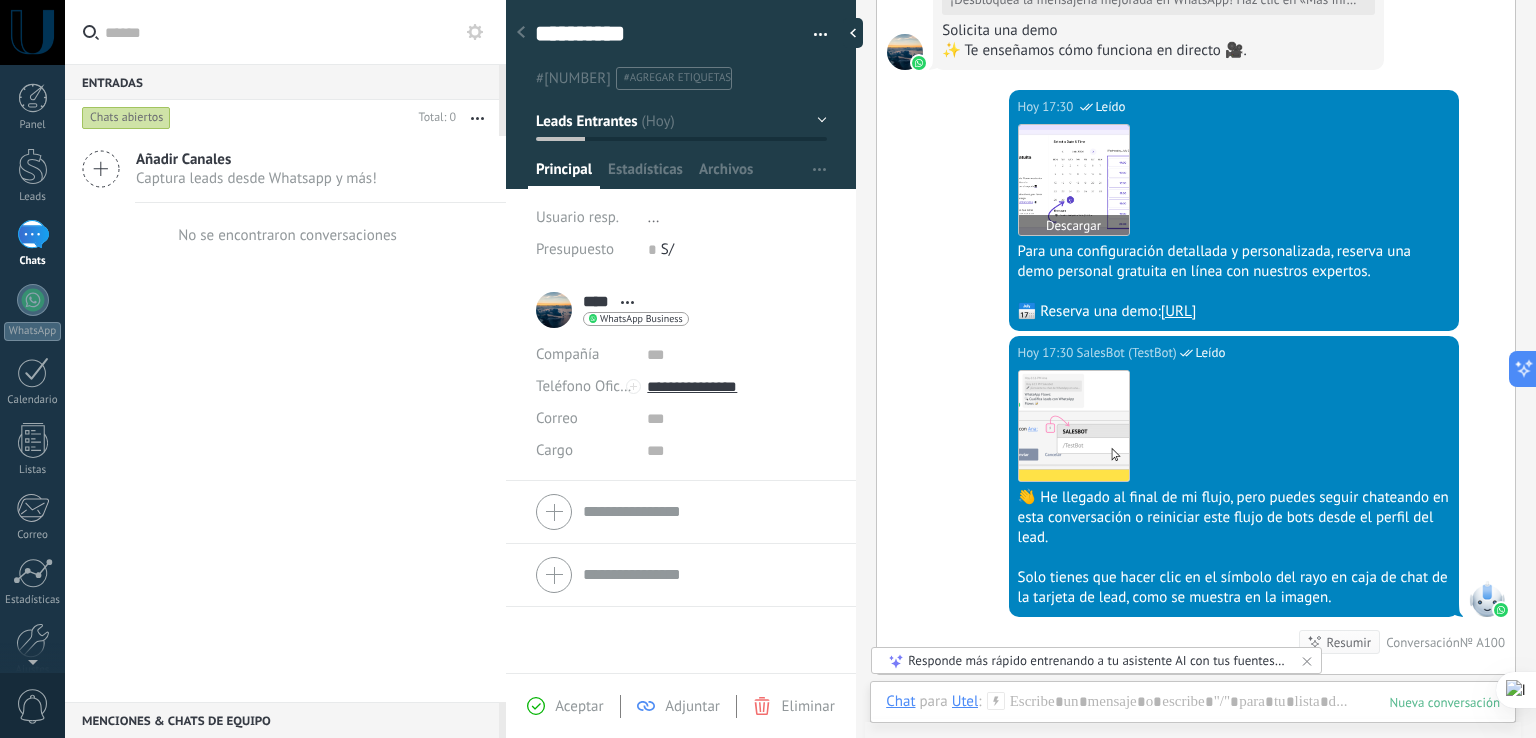 click at bounding box center (1074, 180) 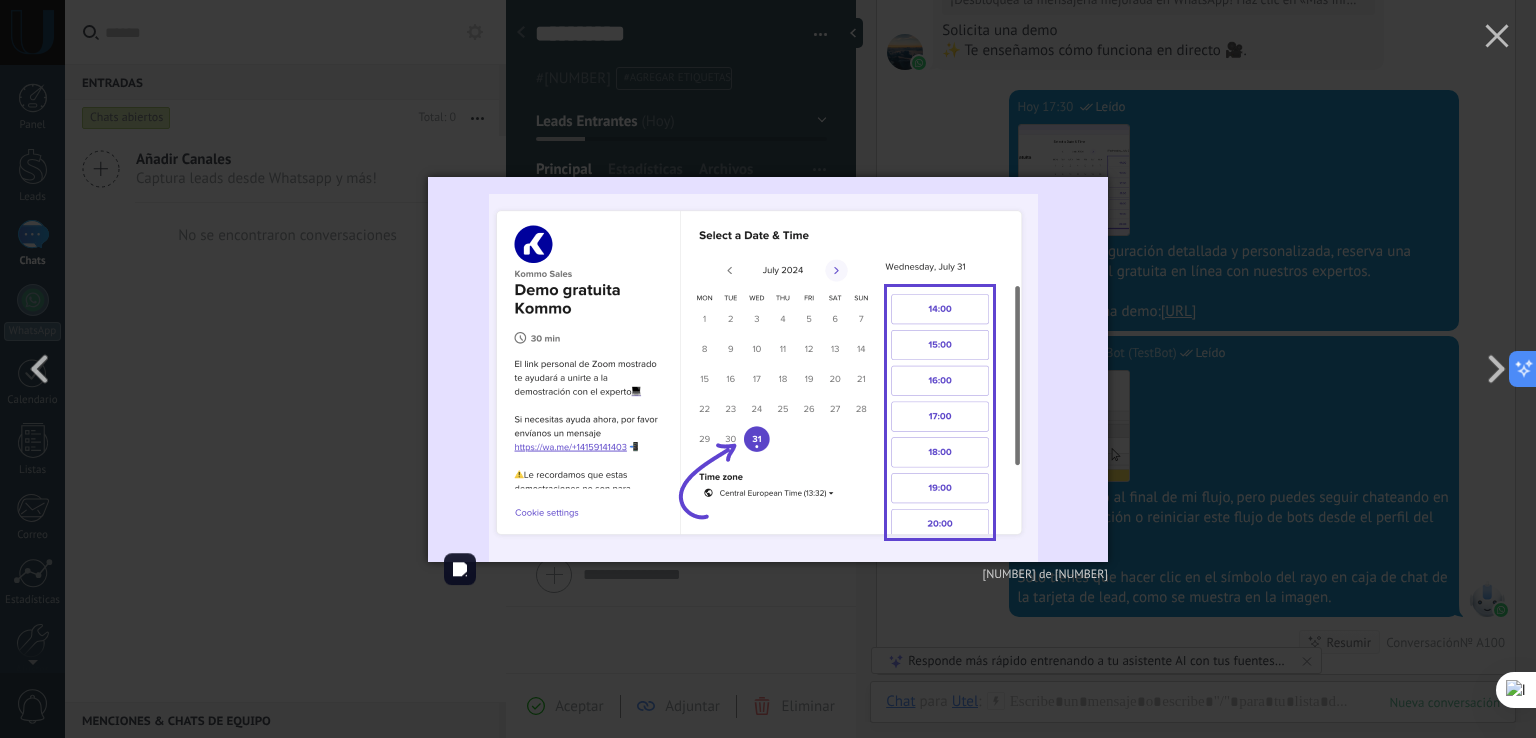 click at bounding box center [768, 369] 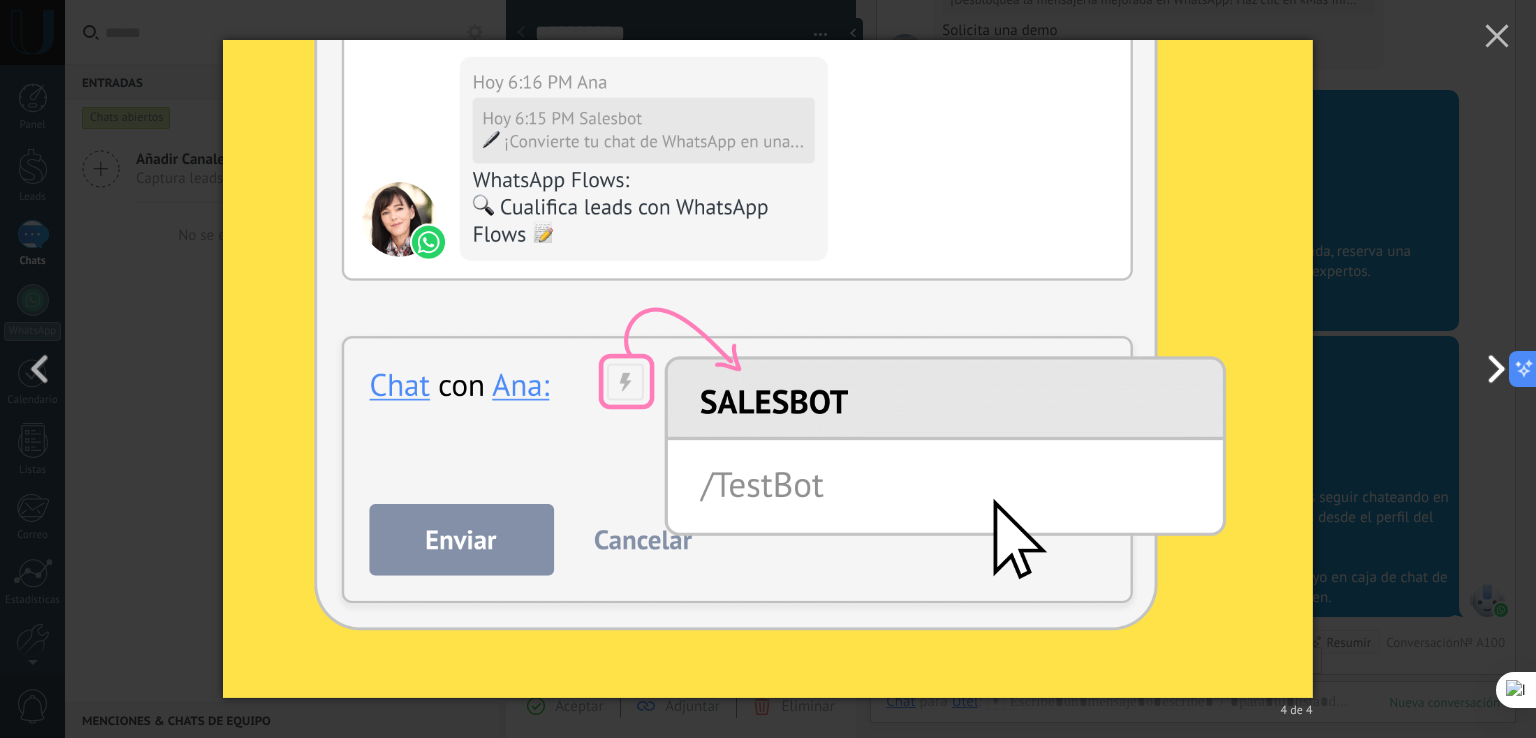 click at bounding box center [1491, 369] 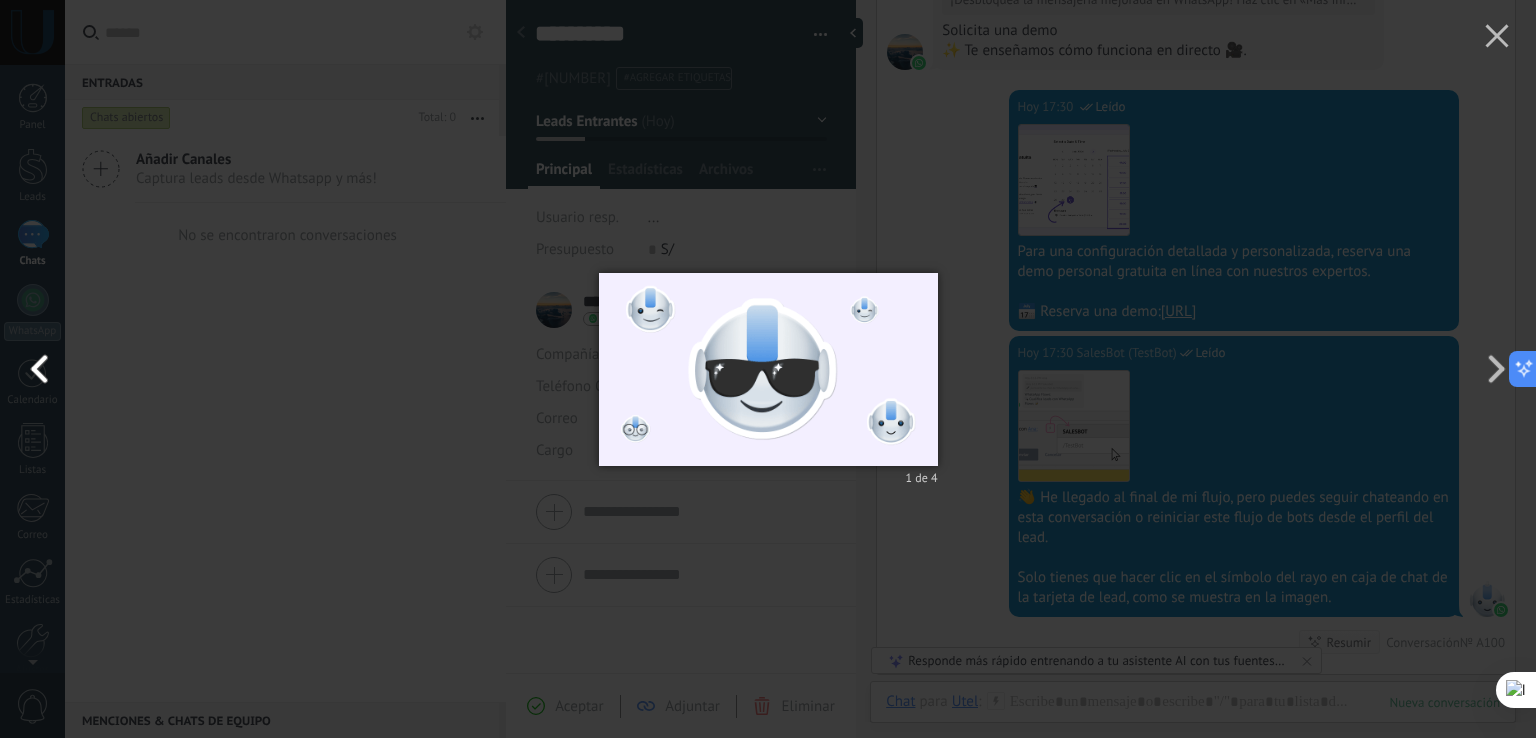 click at bounding box center (45, 369) 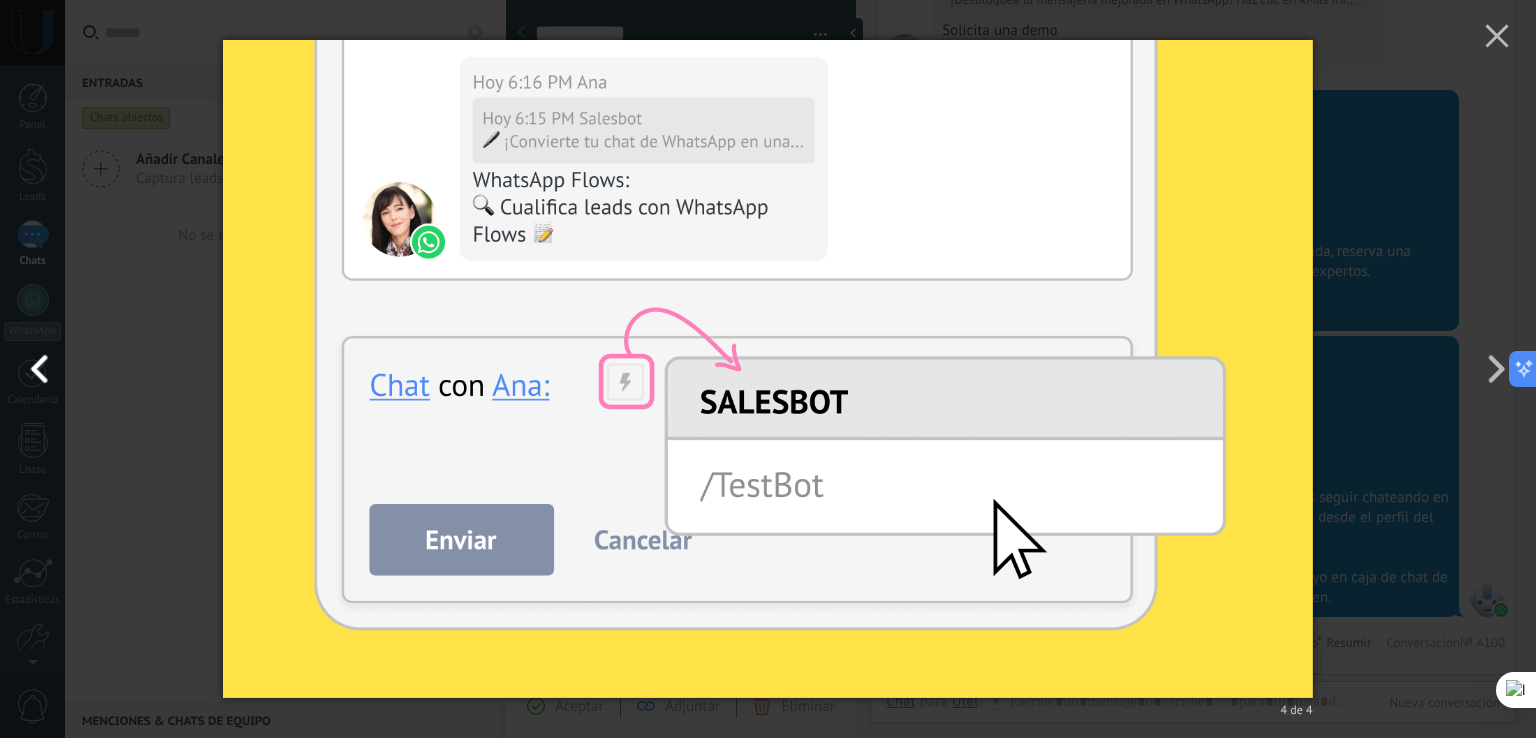 click at bounding box center [45, 369] 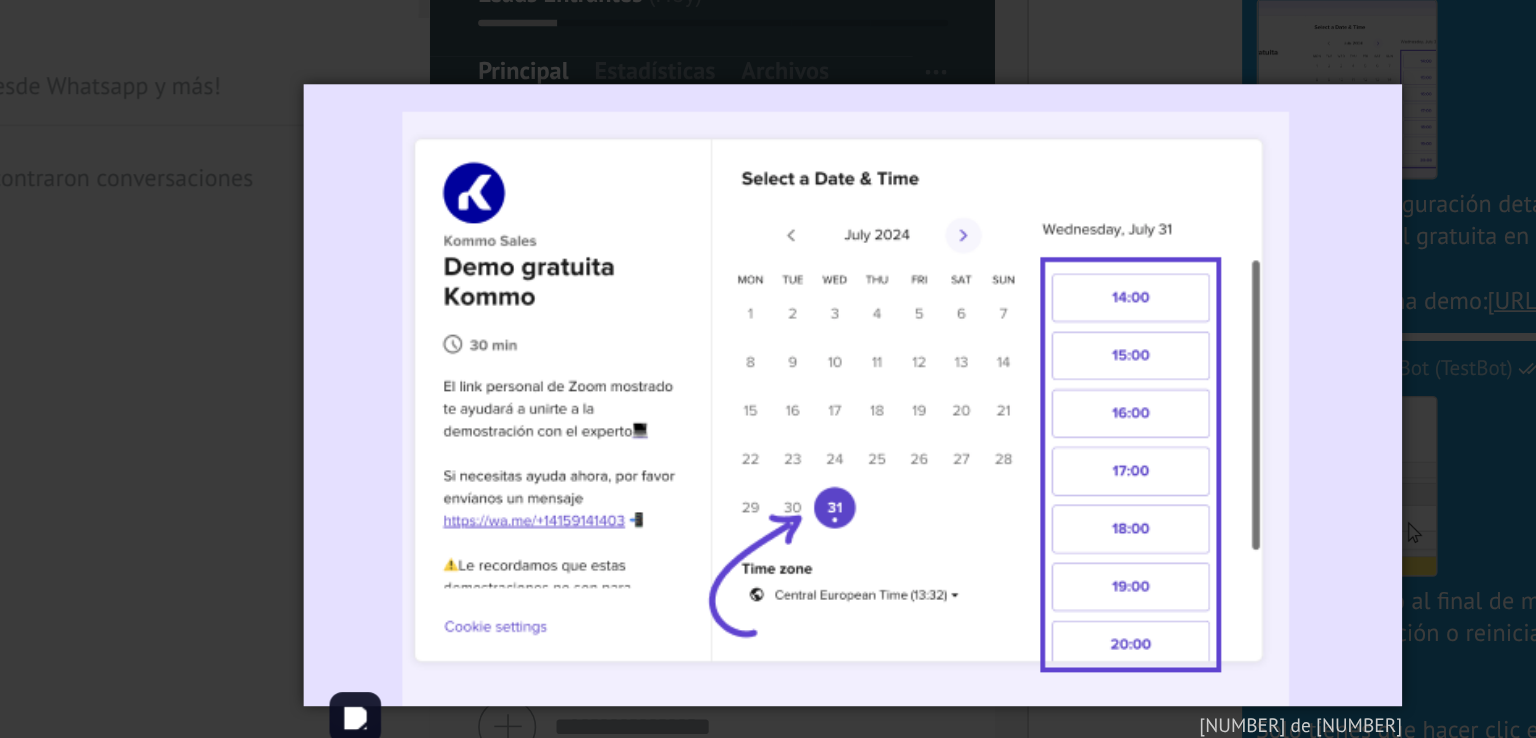 click at bounding box center [766, 168] 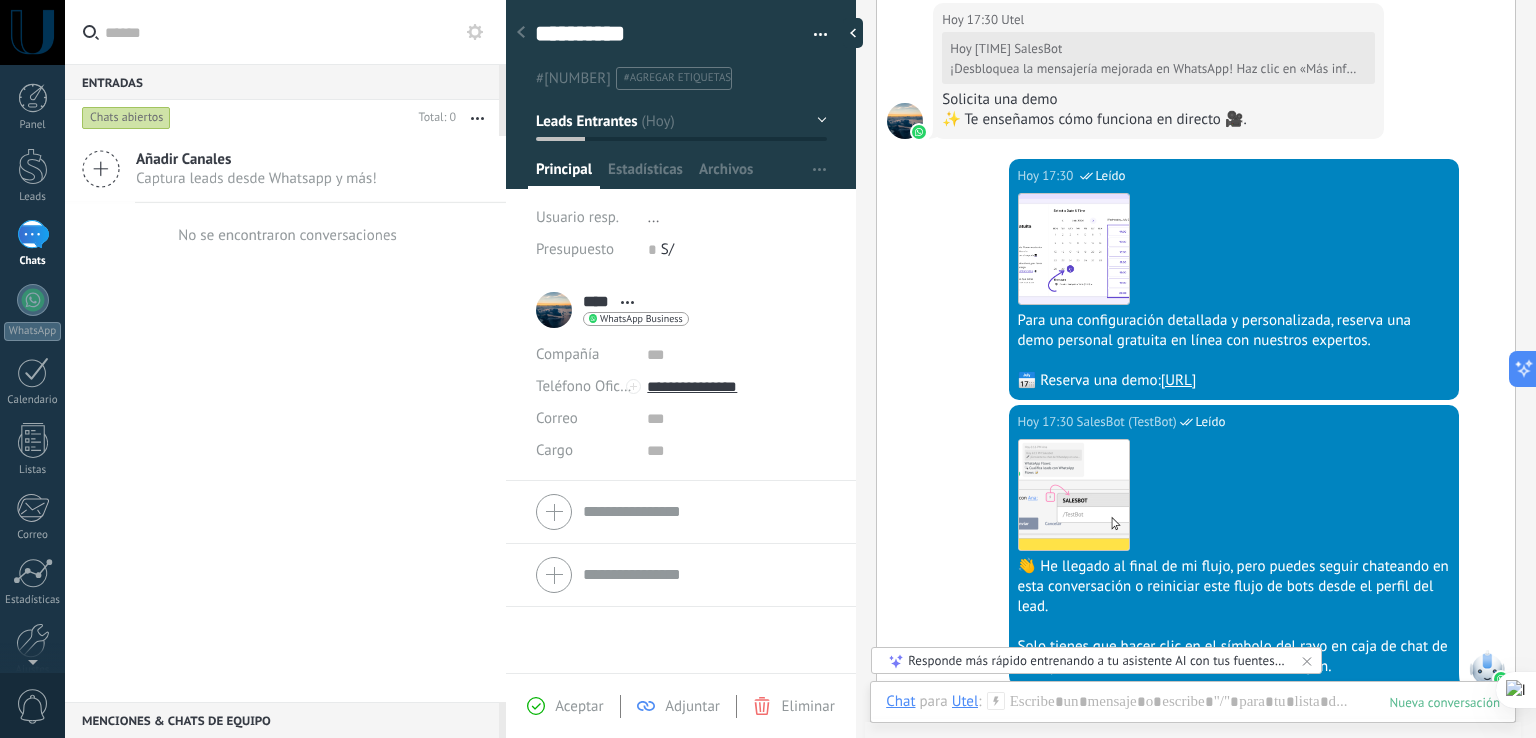 scroll, scrollTop: 1277, scrollLeft: 0, axis: vertical 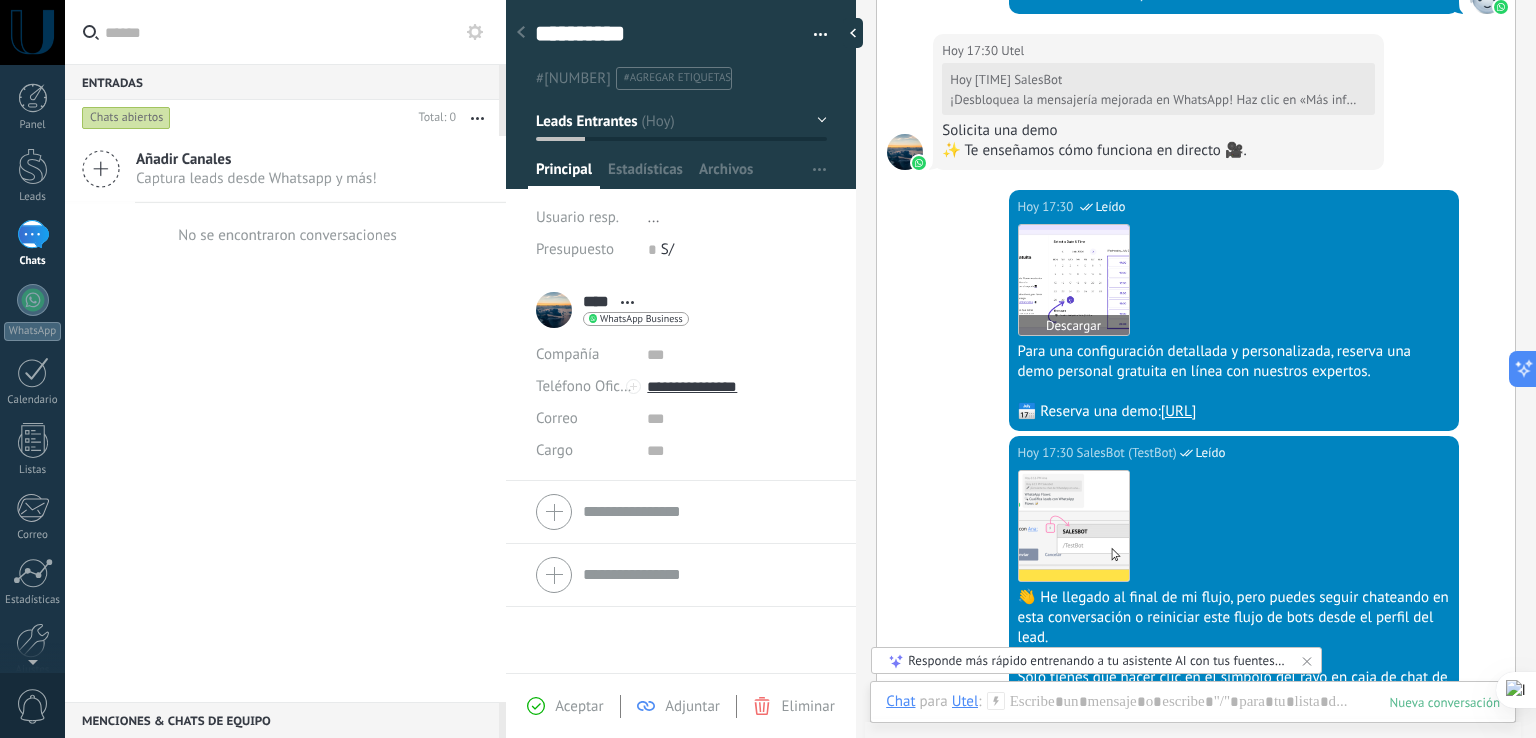 click at bounding box center (1074, 280) 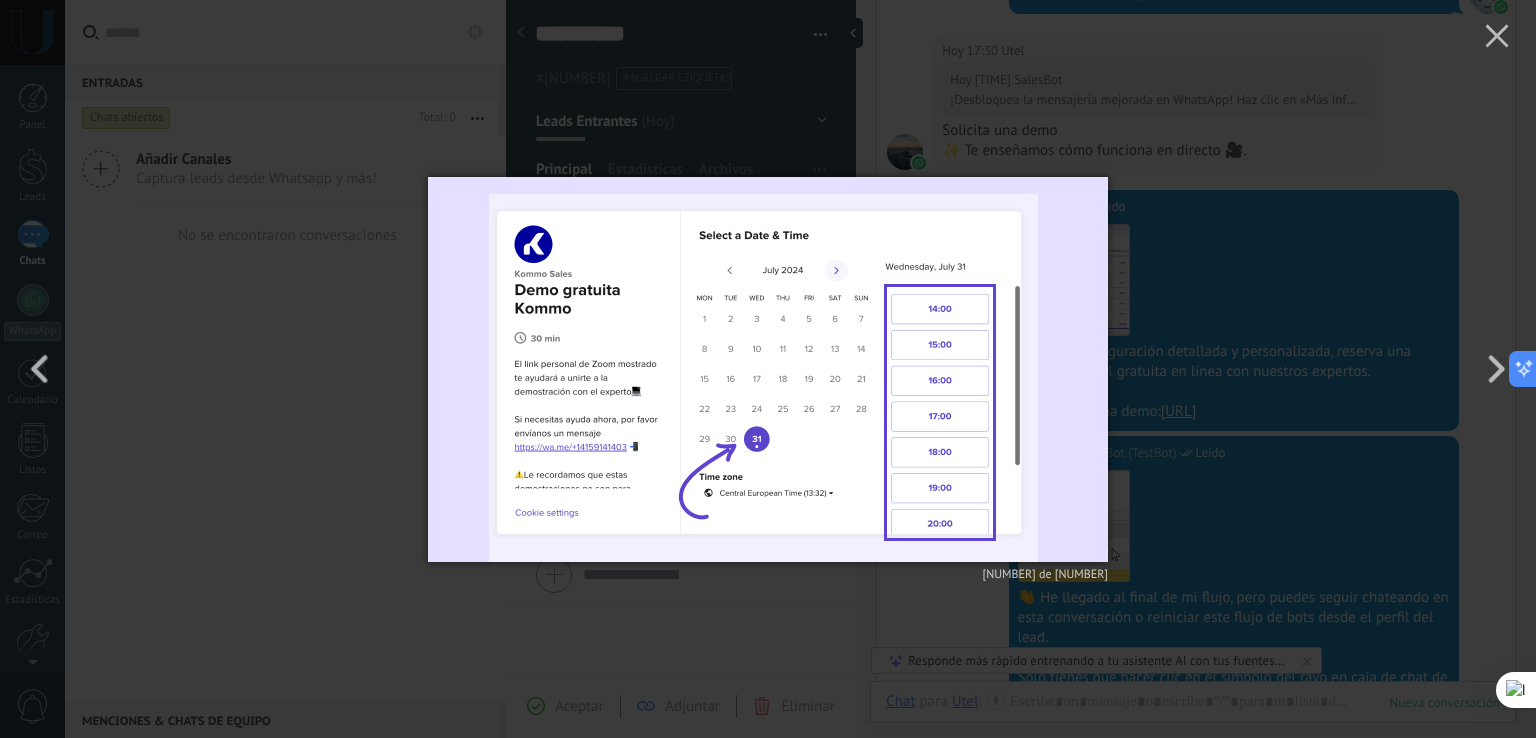 click on "[NUMBER] de [NUMBER]" at bounding box center (768, 369) 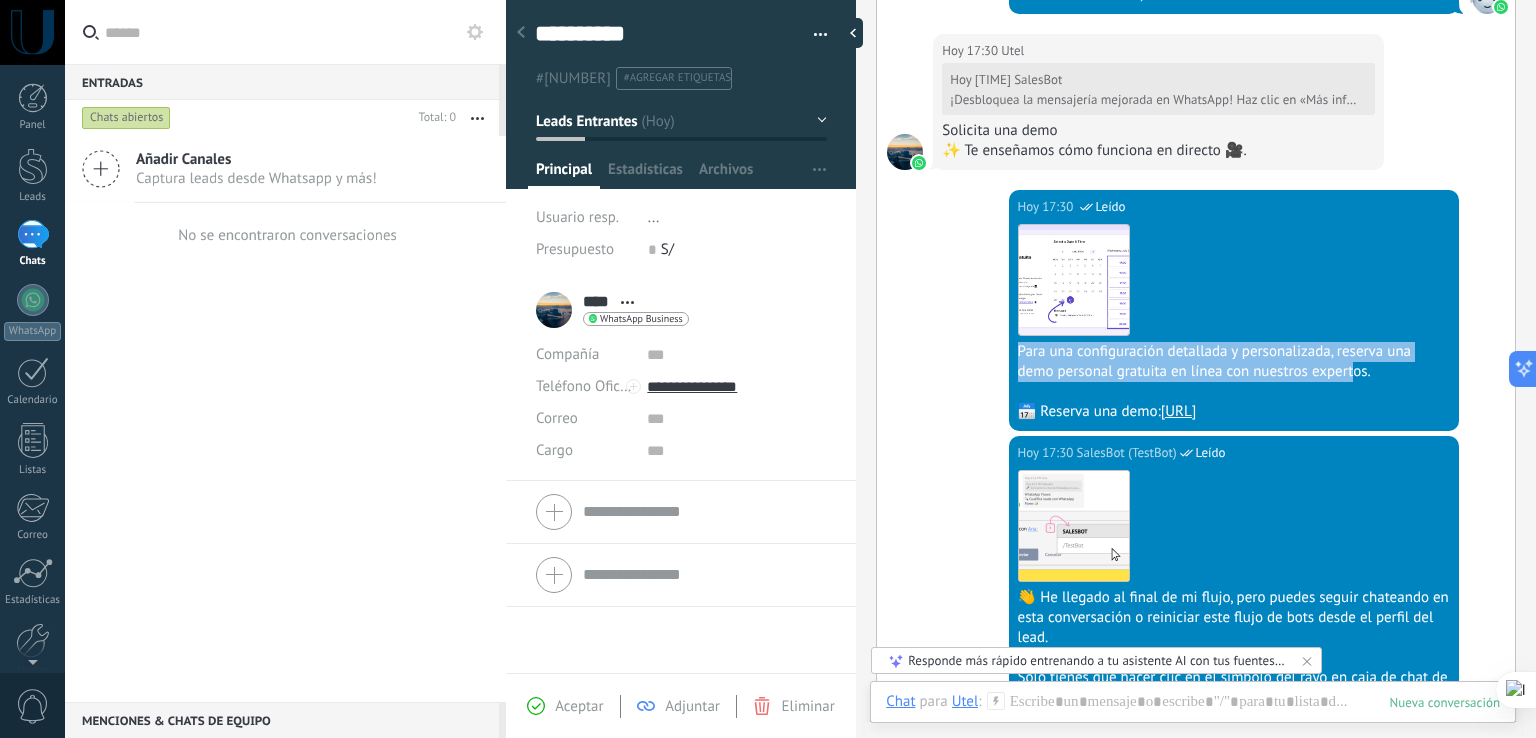 drag, startPoint x: 1017, startPoint y: 383, endPoint x: 1356, endPoint y: 413, distance: 340.32486 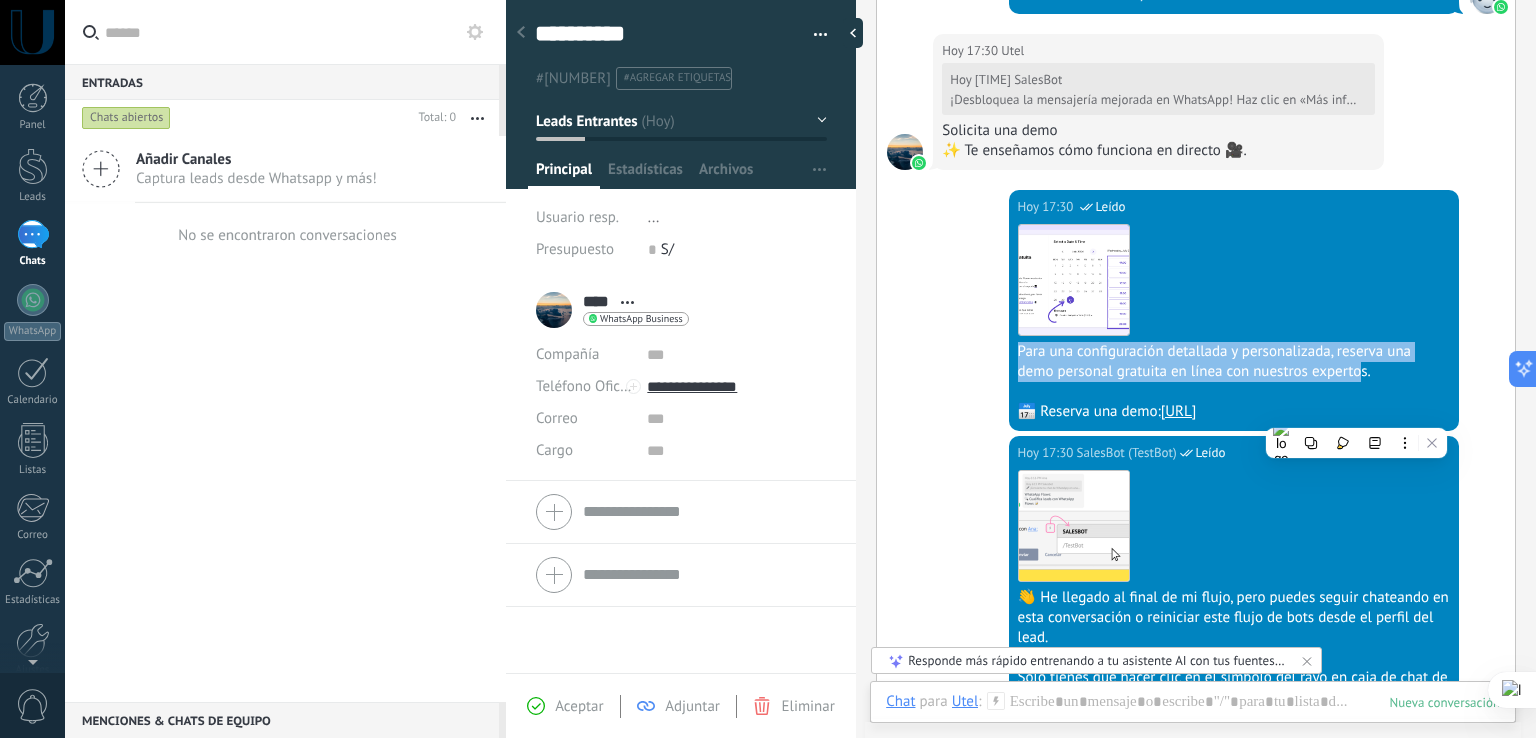 click on "Para una configuración detallada y personalizada, reserva una demo personal gratuita en línea con nuestros expertos." at bounding box center (1234, 362) 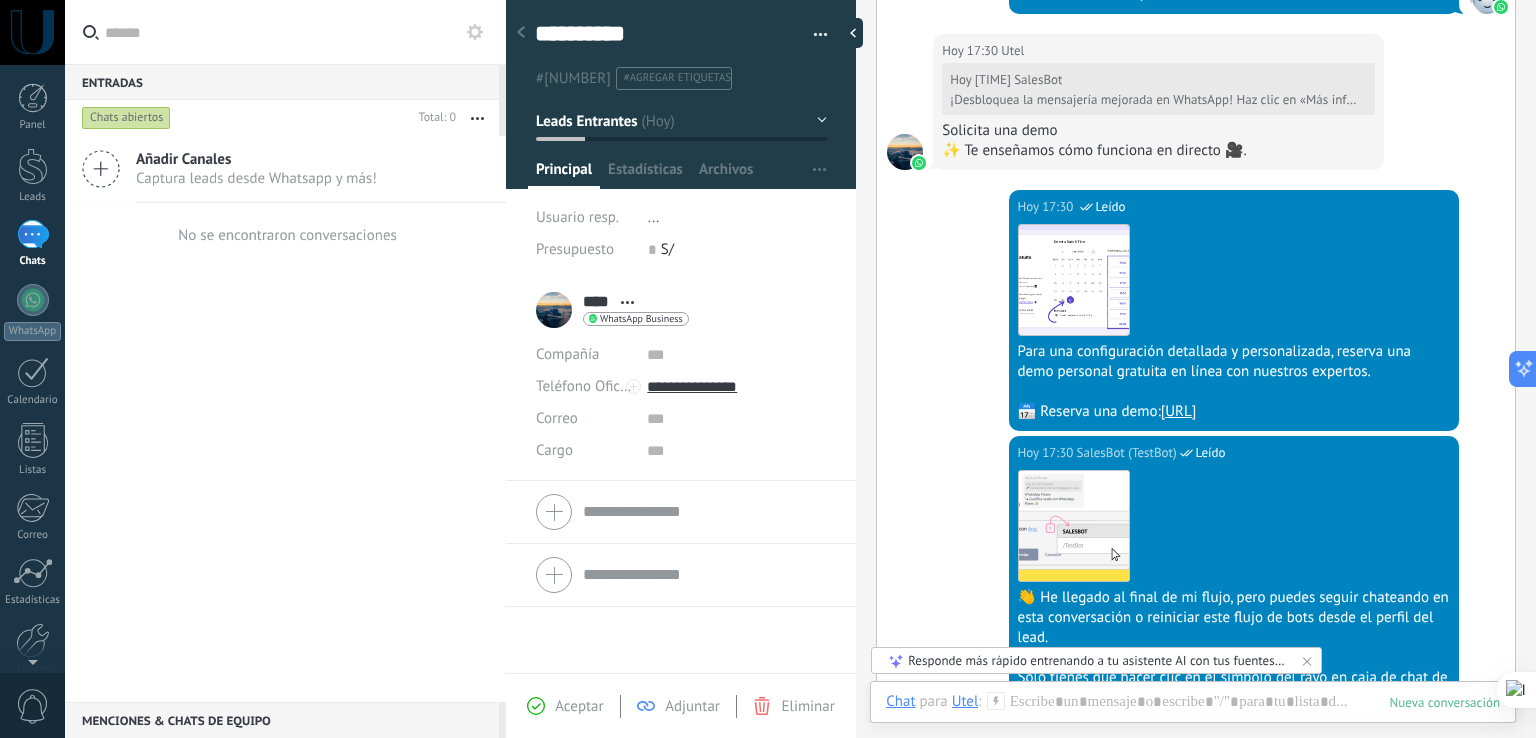click on "[URL]" at bounding box center (1179, 411) 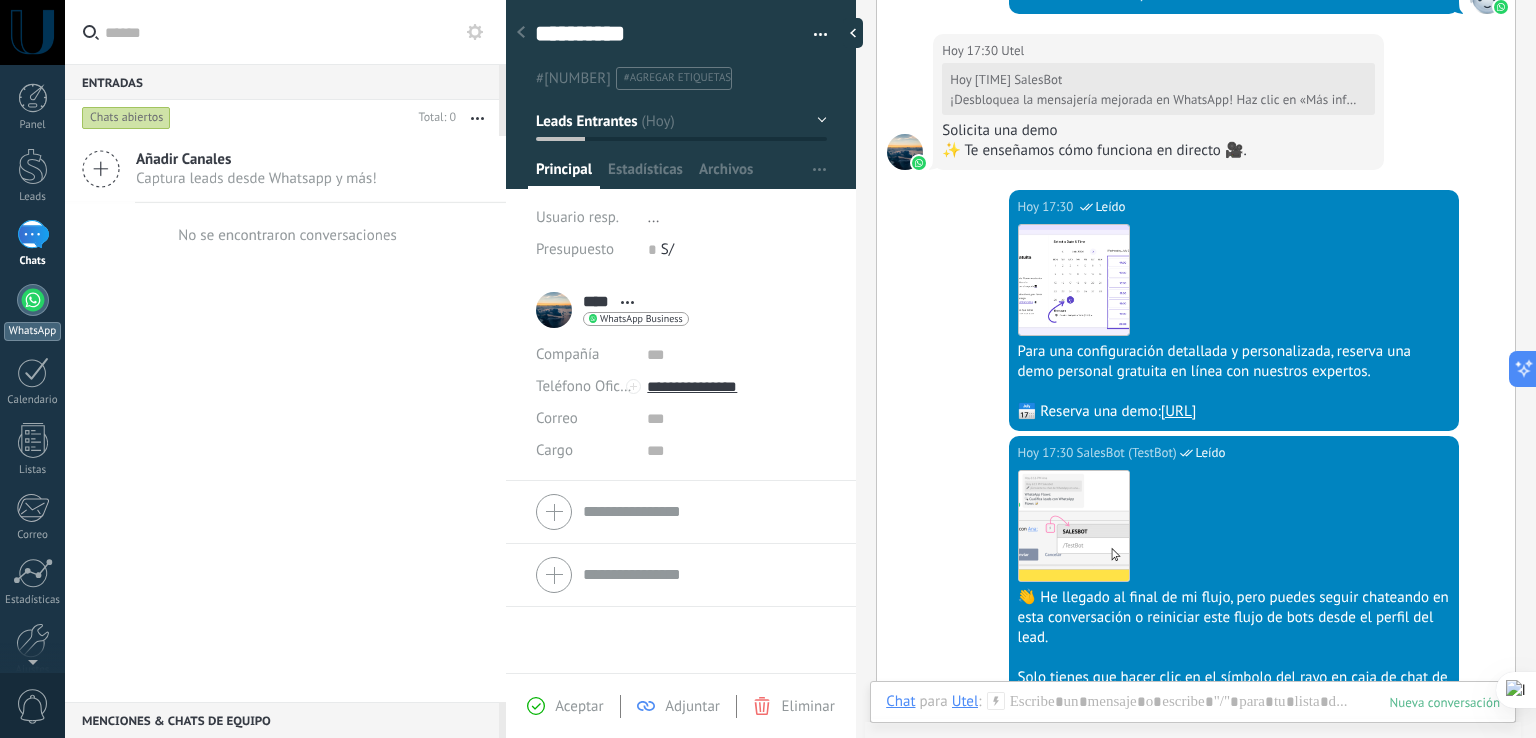 click on "WhatsApp" at bounding box center (32, 312) 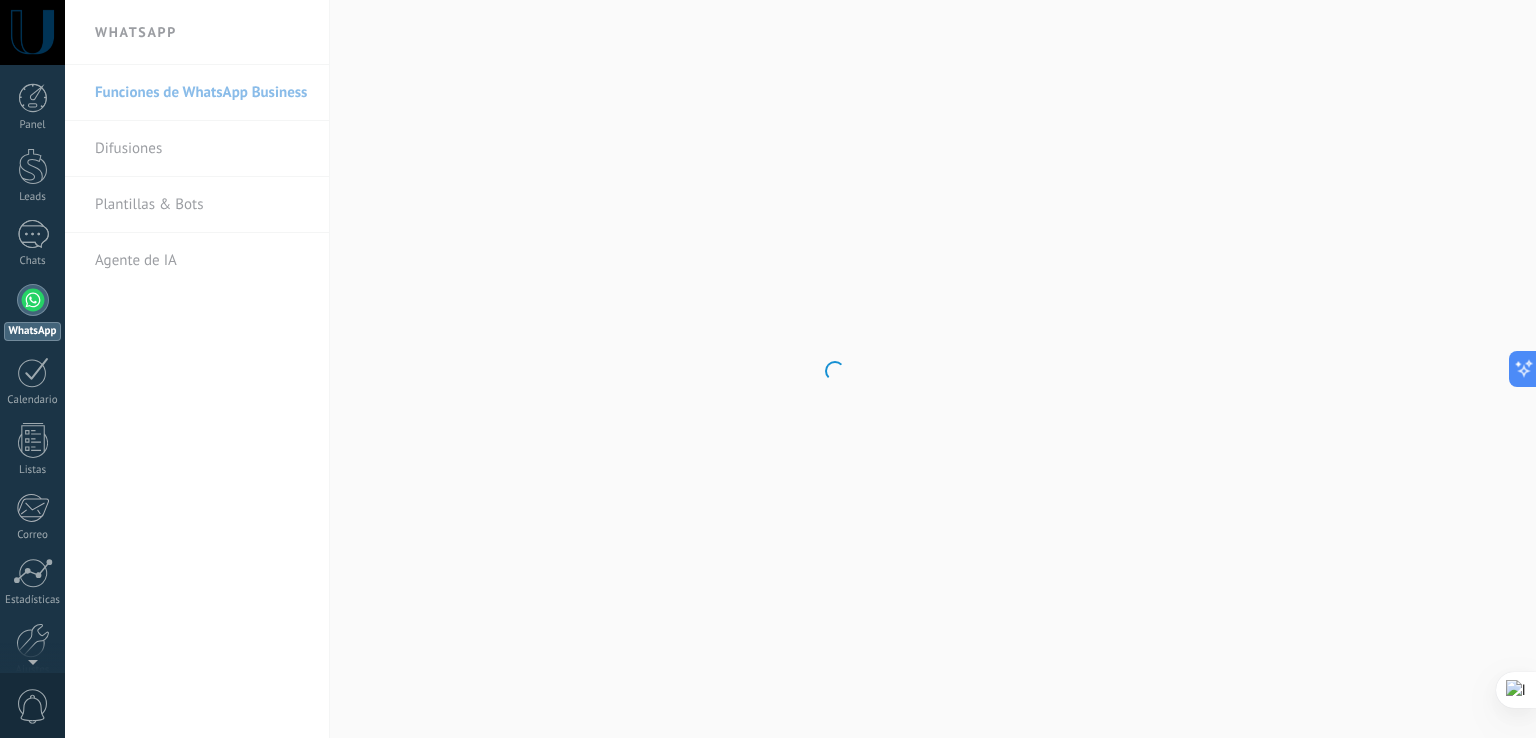 scroll, scrollTop: 0, scrollLeft: 0, axis: both 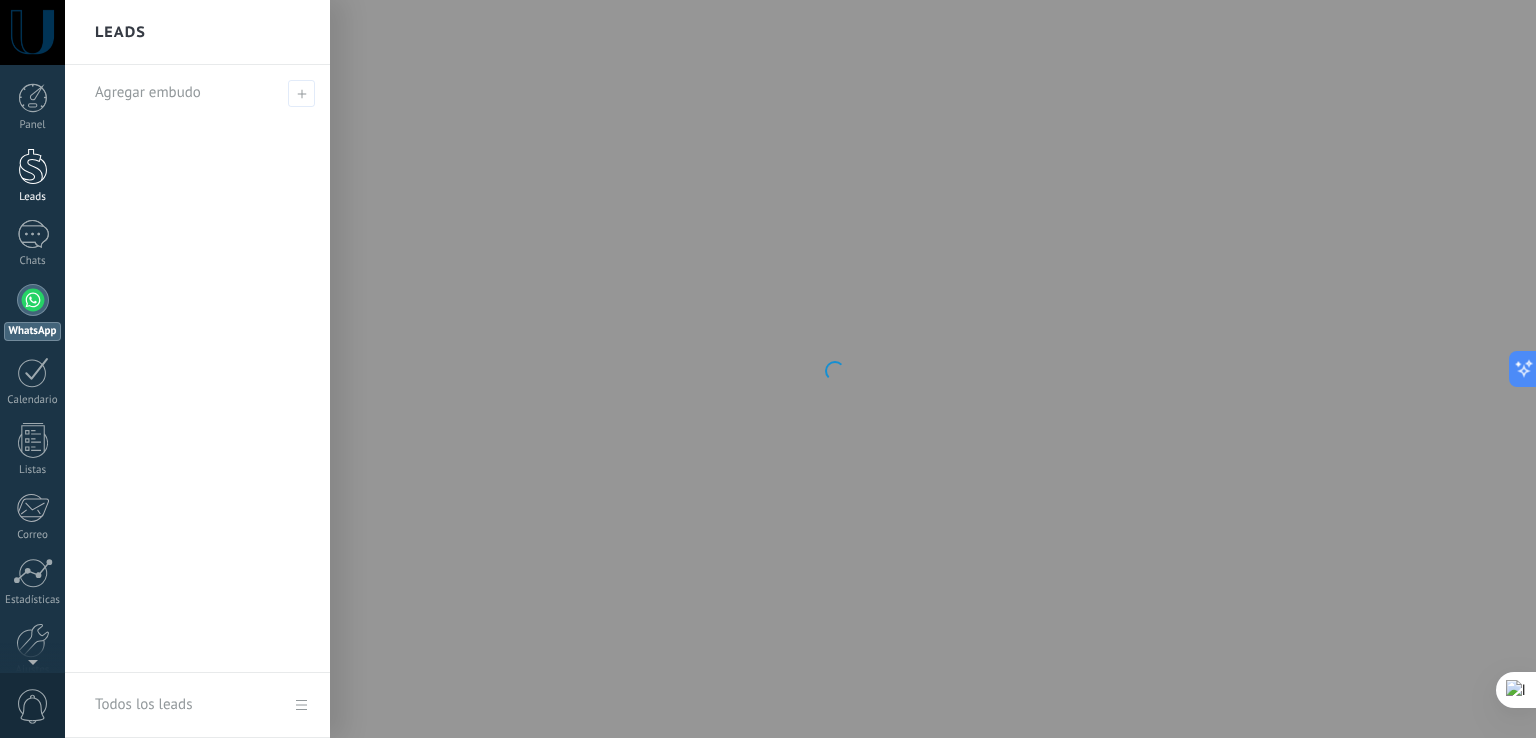 click at bounding box center (33, 166) 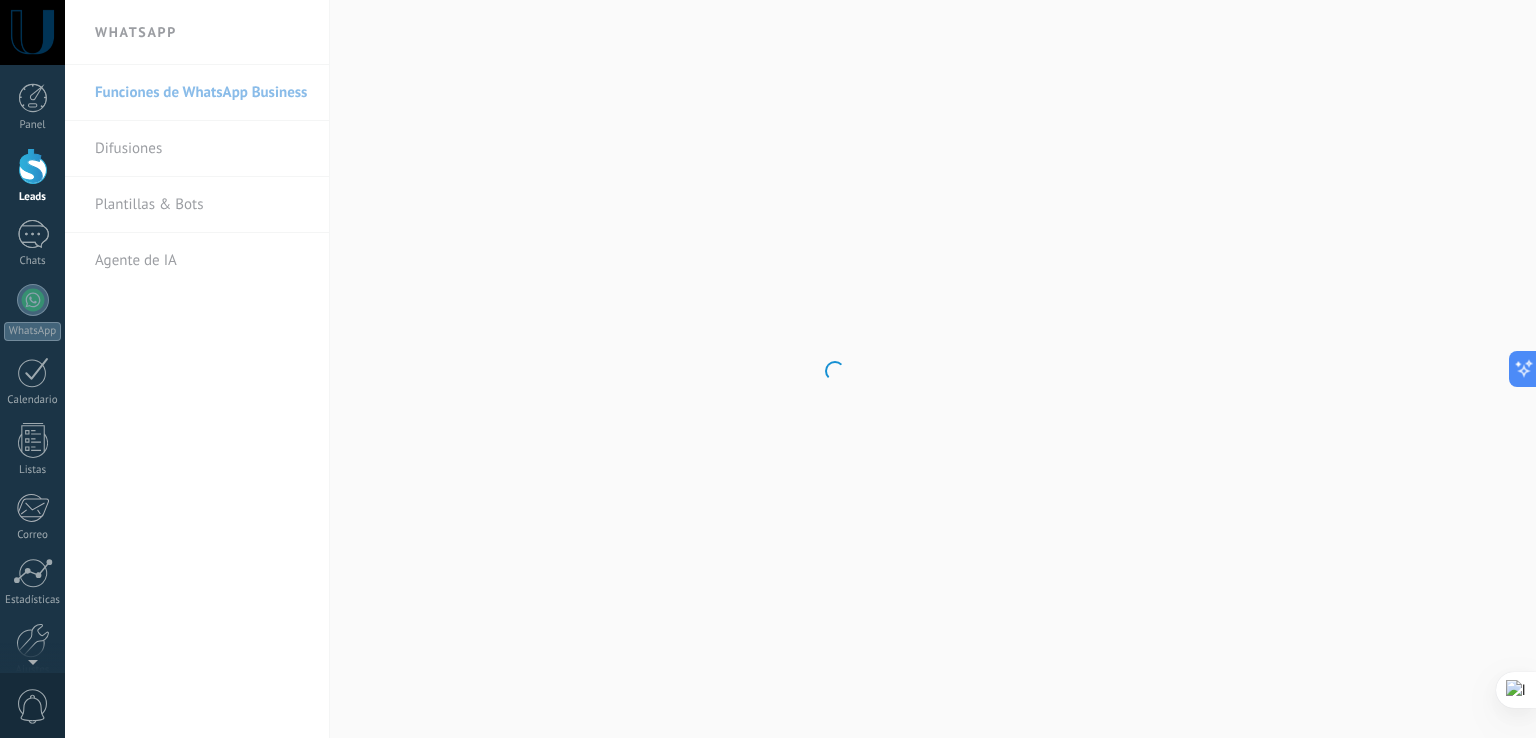 scroll, scrollTop: 0, scrollLeft: 0, axis: both 